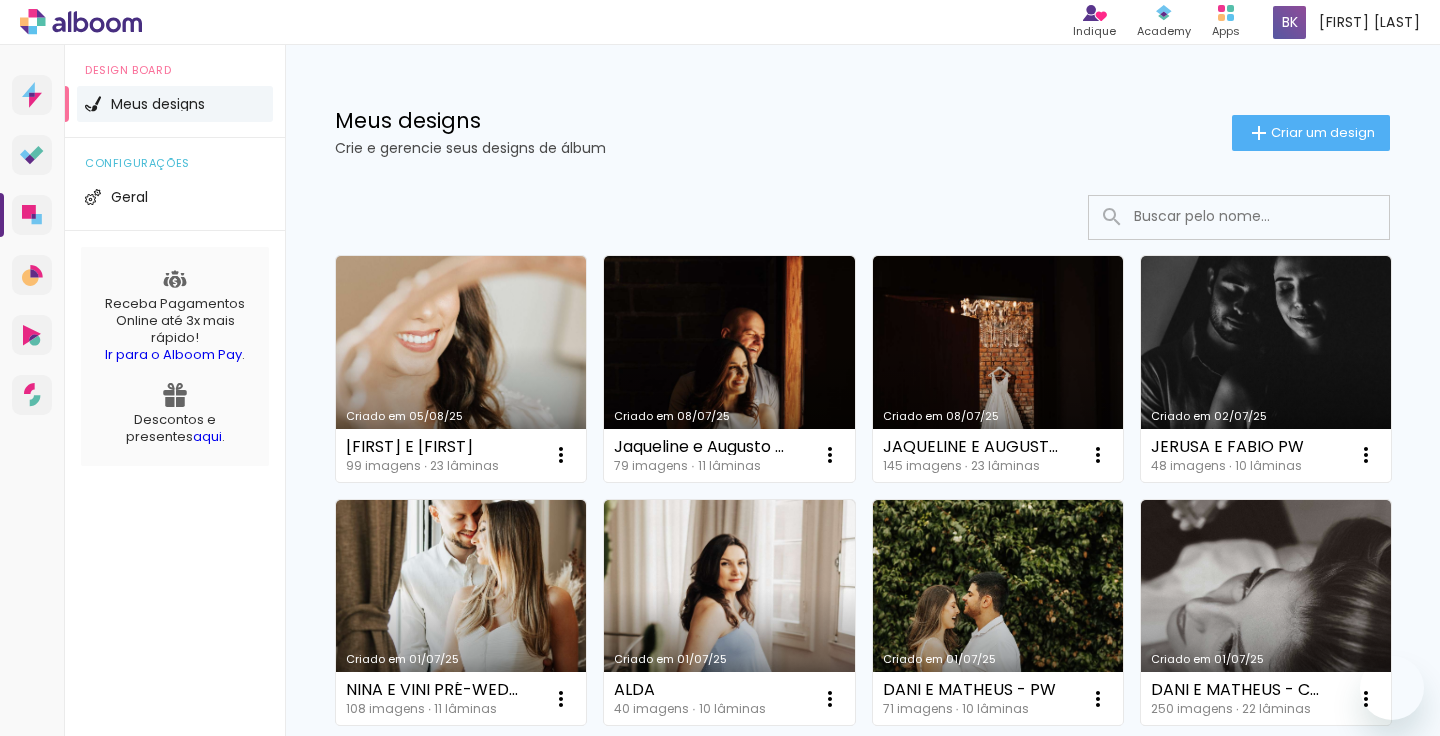 scroll, scrollTop: 0, scrollLeft: 0, axis: both 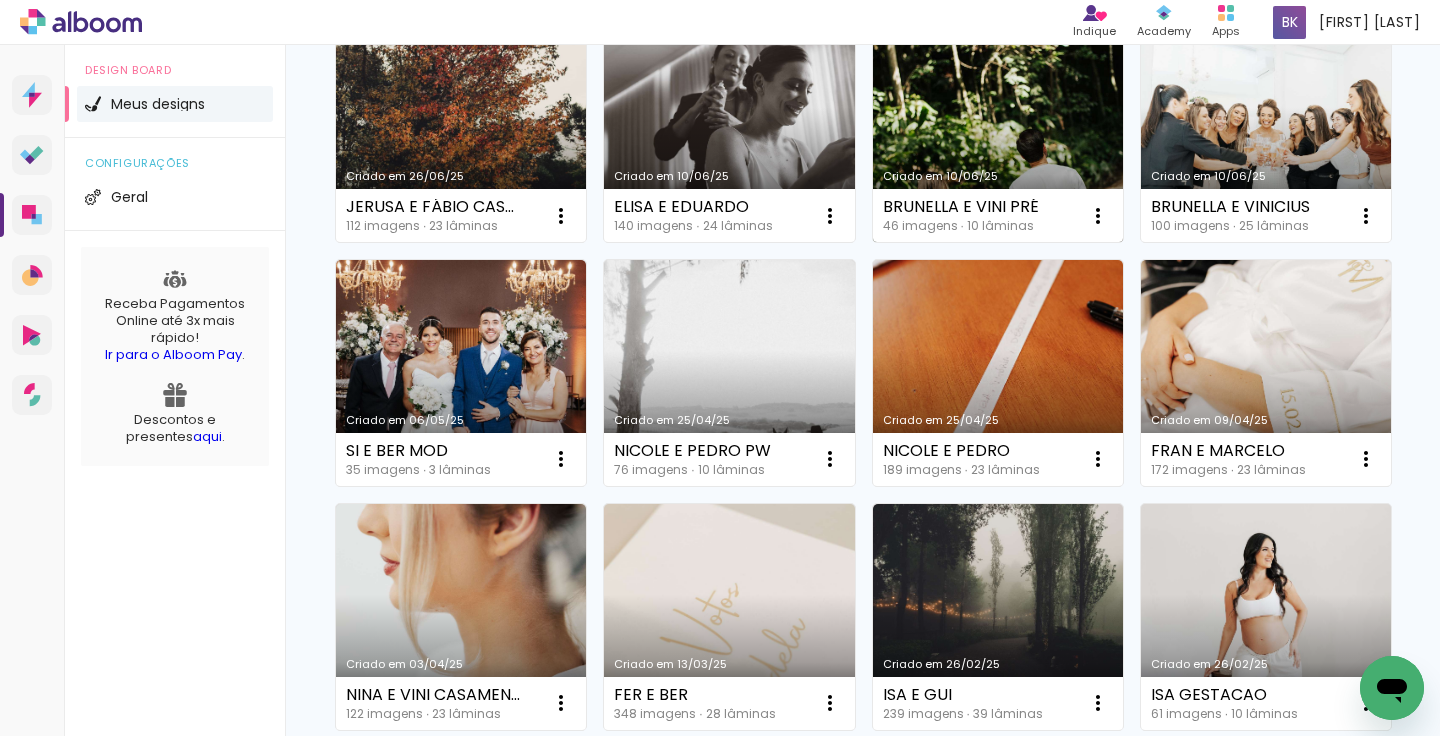 click on "Criado em 10/06/25" at bounding box center [998, 130] 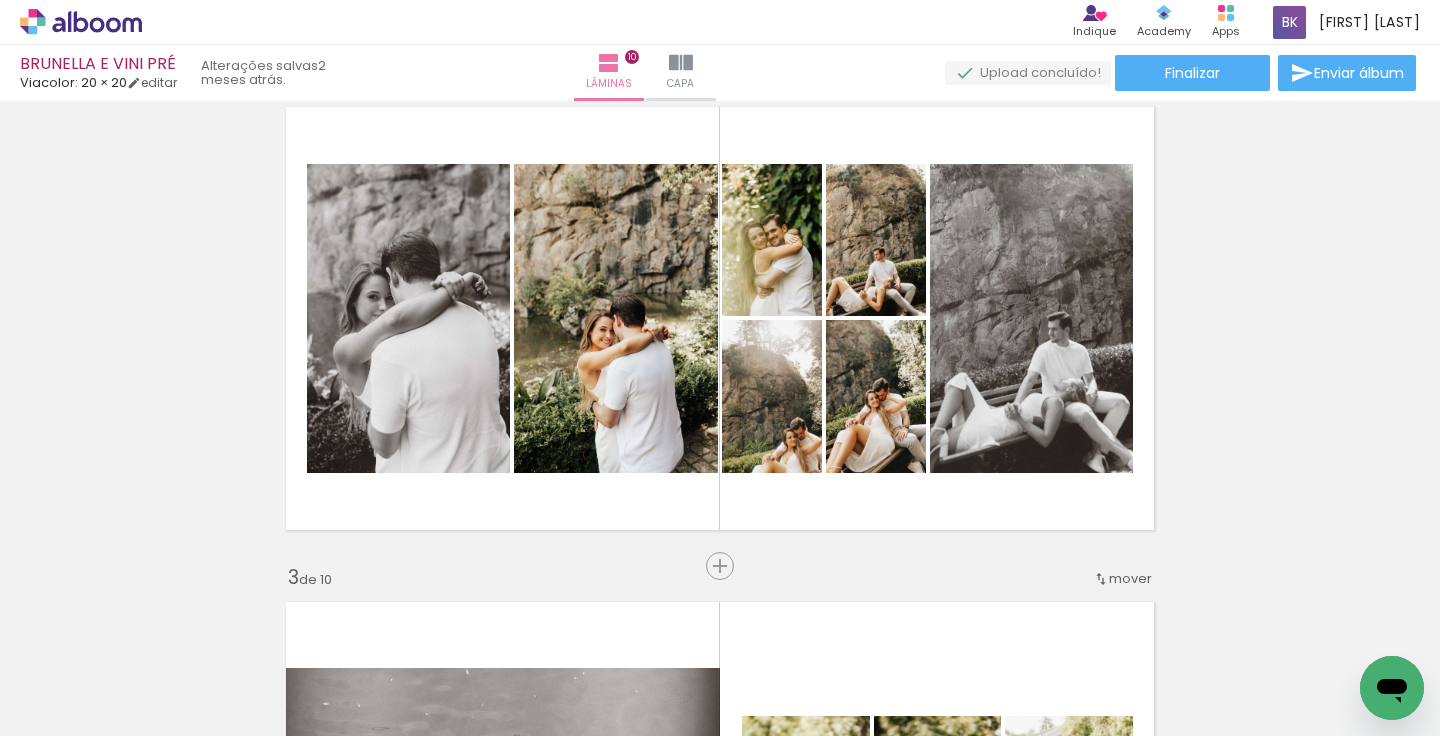 scroll, scrollTop: 554, scrollLeft: 0, axis: vertical 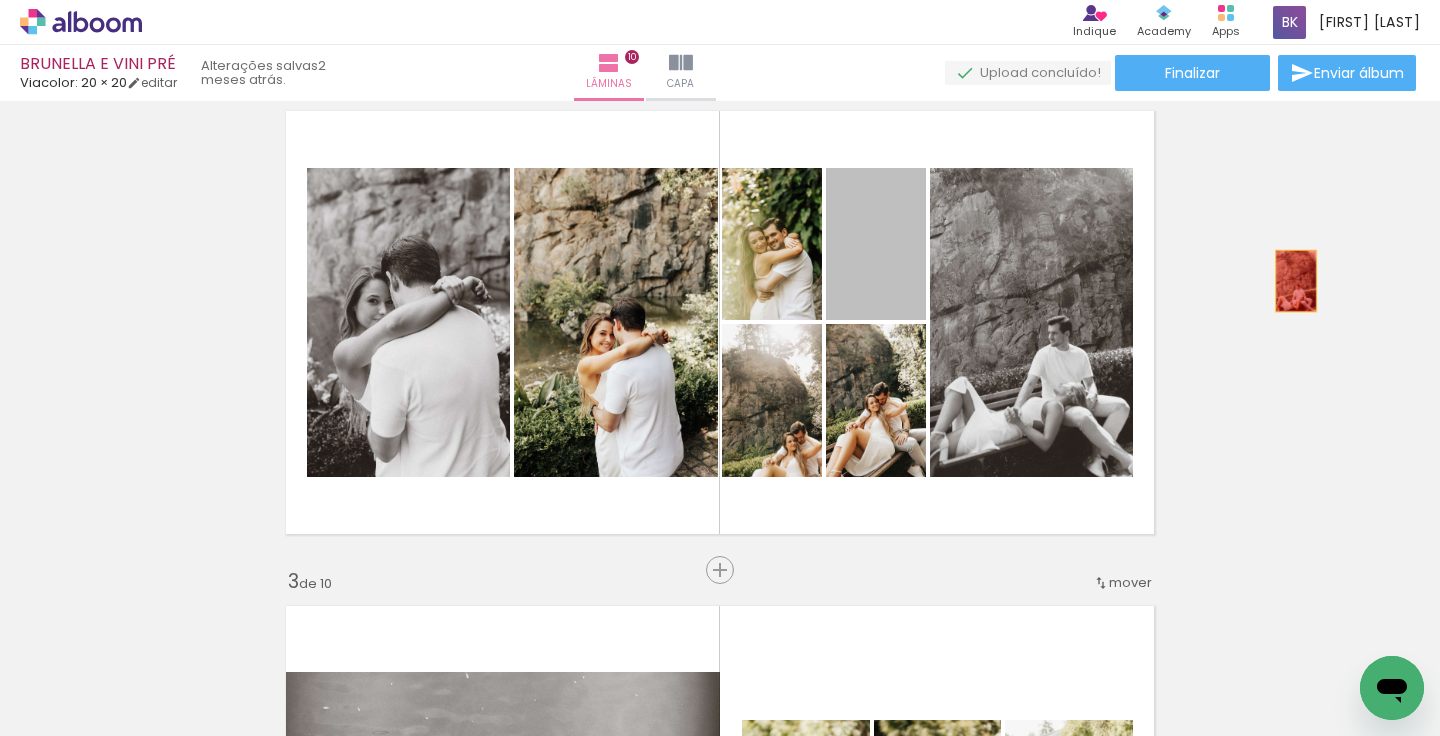 drag, startPoint x: 889, startPoint y: 266, endPoint x: 990, endPoint y: 391, distance: 160.7047 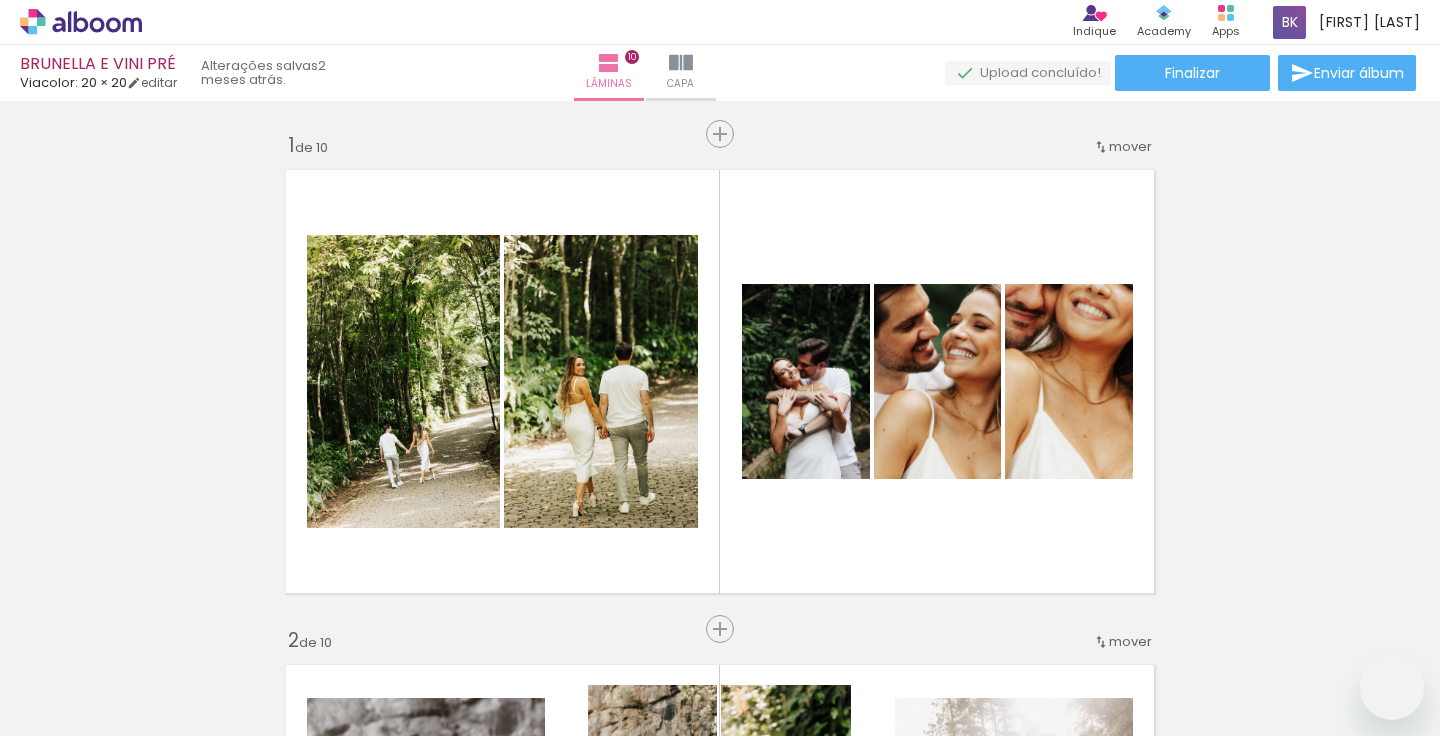 scroll, scrollTop: 0, scrollLeft: 0, axis: both 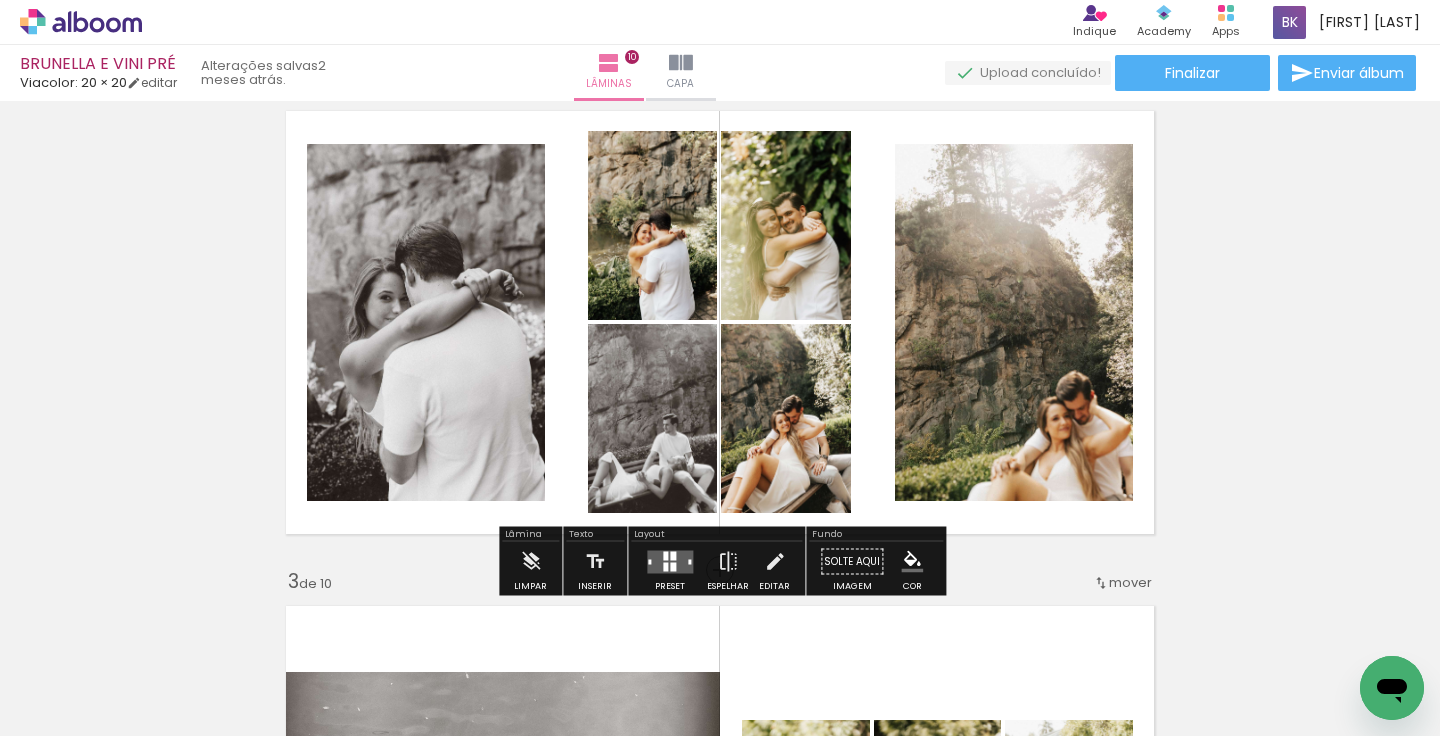 click at bounding box center [0, 0] 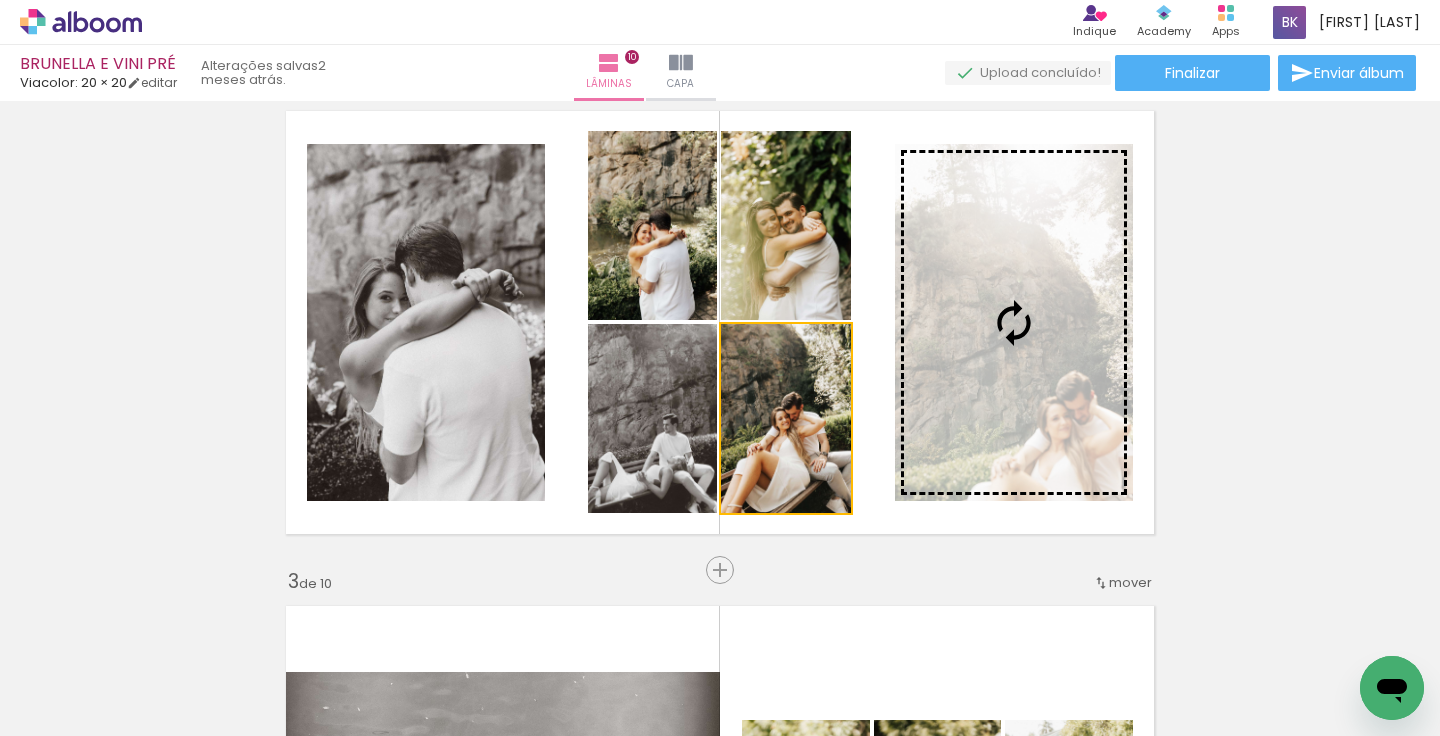 drag, startPoint x: 819, startPoint y: 404, endPoint x: 1294, endPoint y: 370, distance: 476.2153 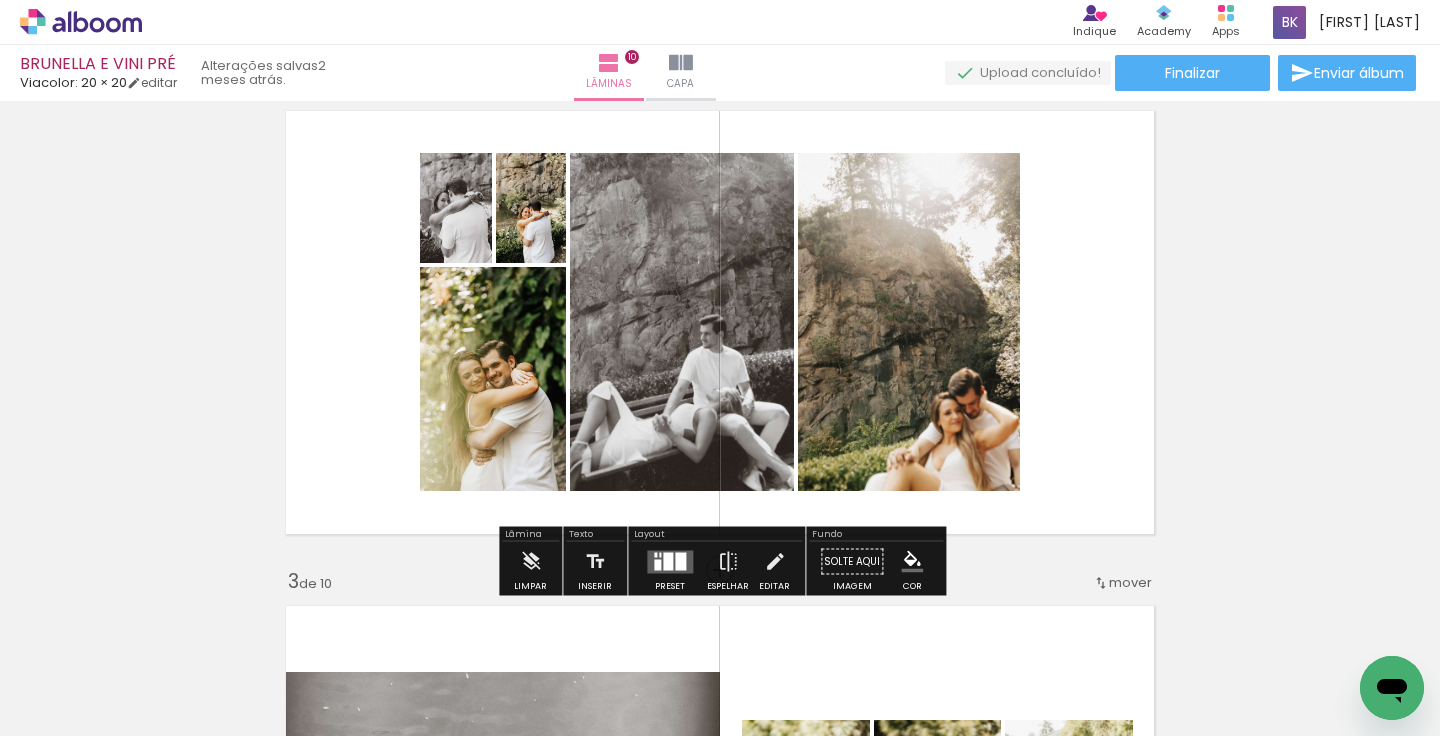 click at bounding box center (680, 561) 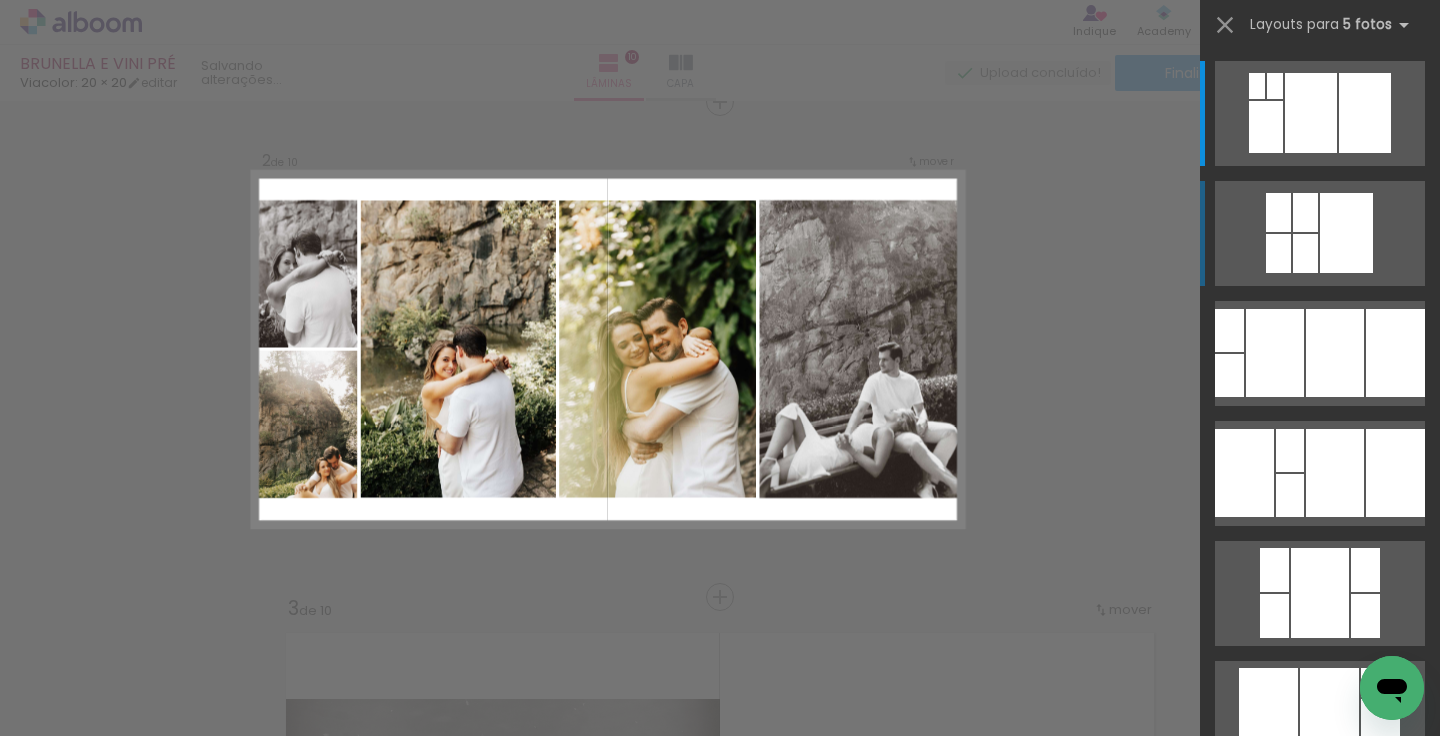 scroll, scrollTop: 520, scrollLeft: 0, axis: vertical 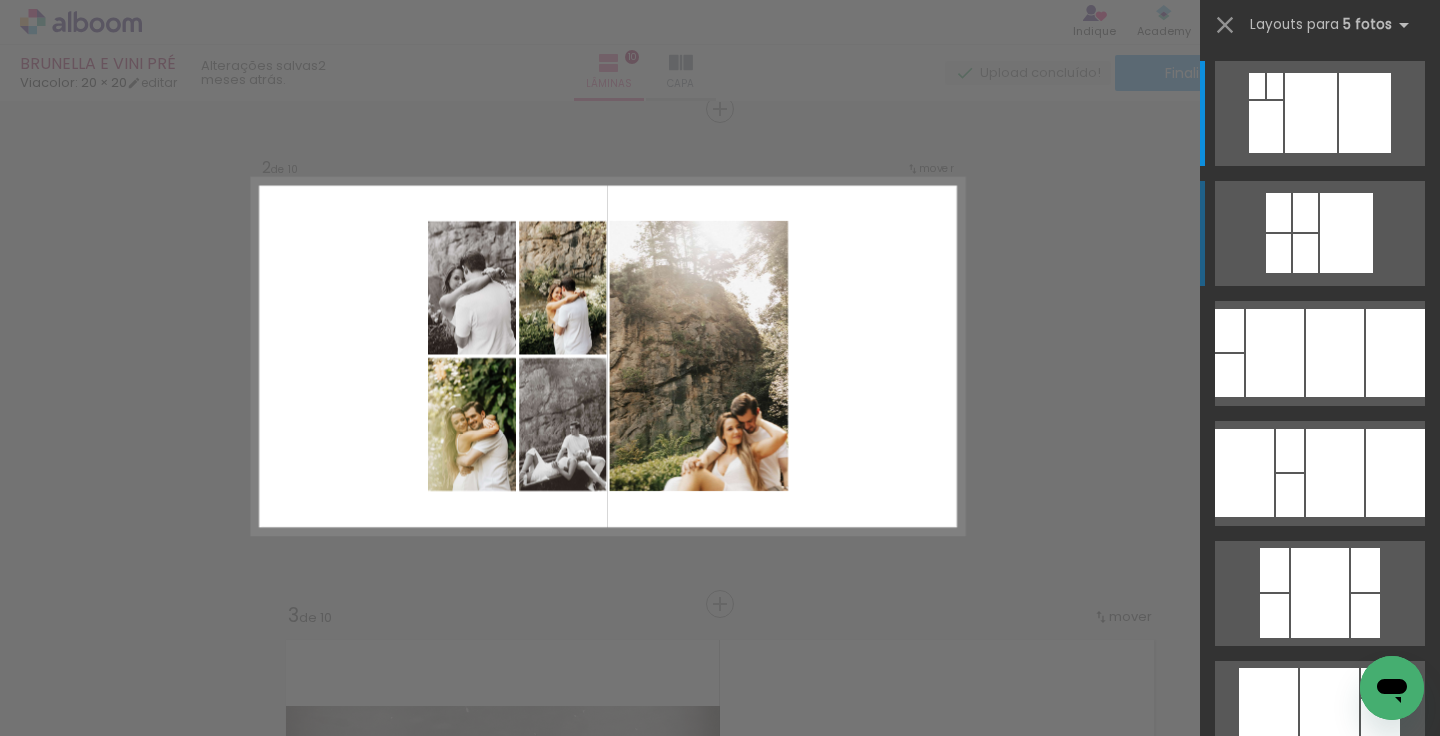 click at bounding box center [1365, 113] 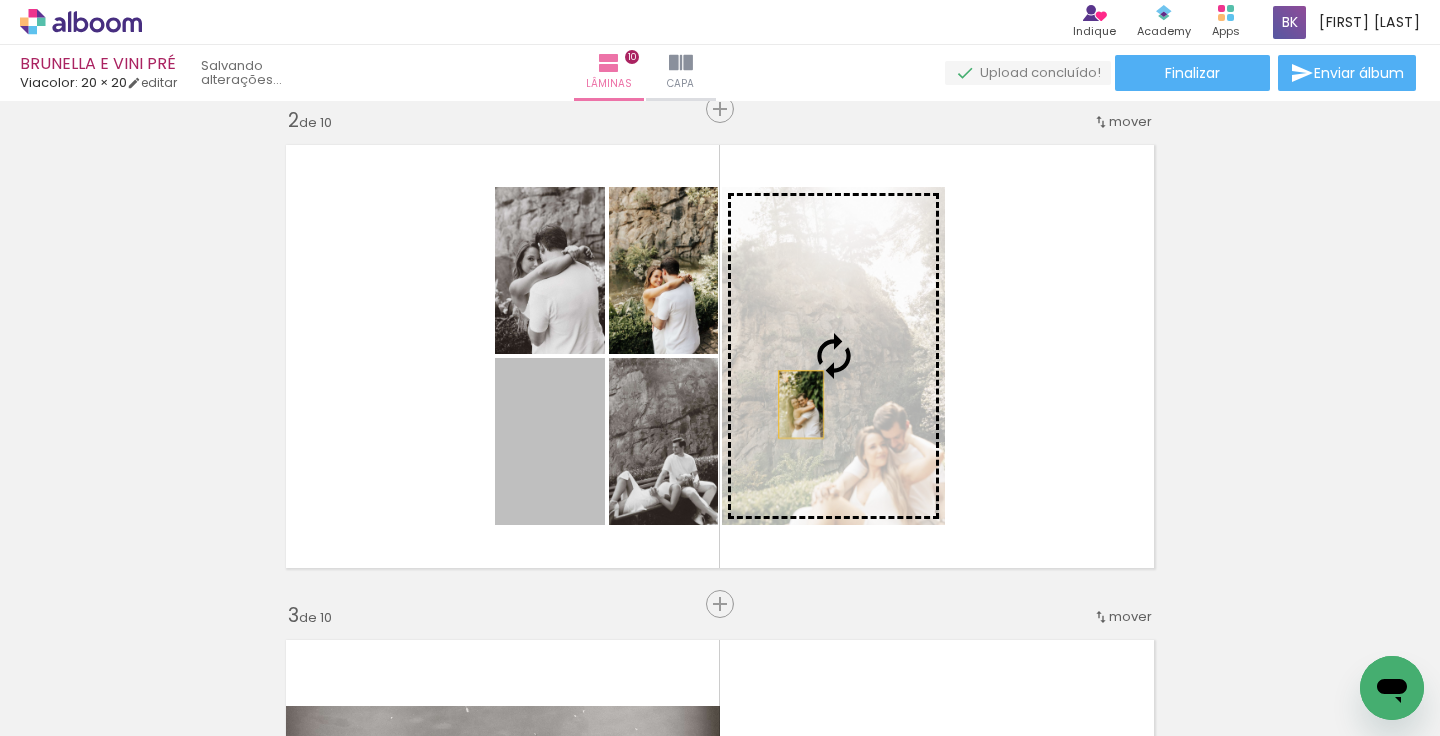 drag, startPoint x: 553, startPoint y: 461, endPoint x: 796, endPoint y: 397, distance: 251.28668 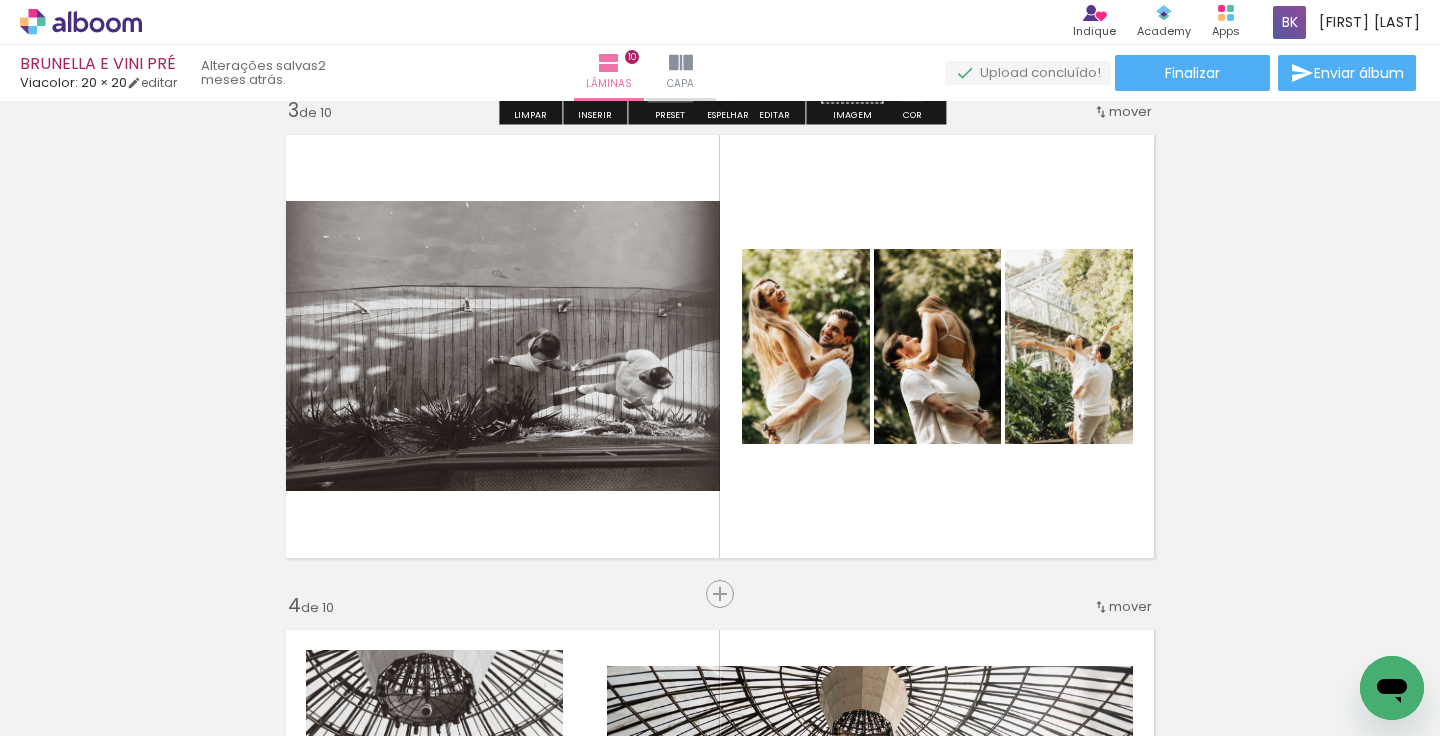 scroll, scrollTop: 1019, scrollLeft: 0, axis: vertical 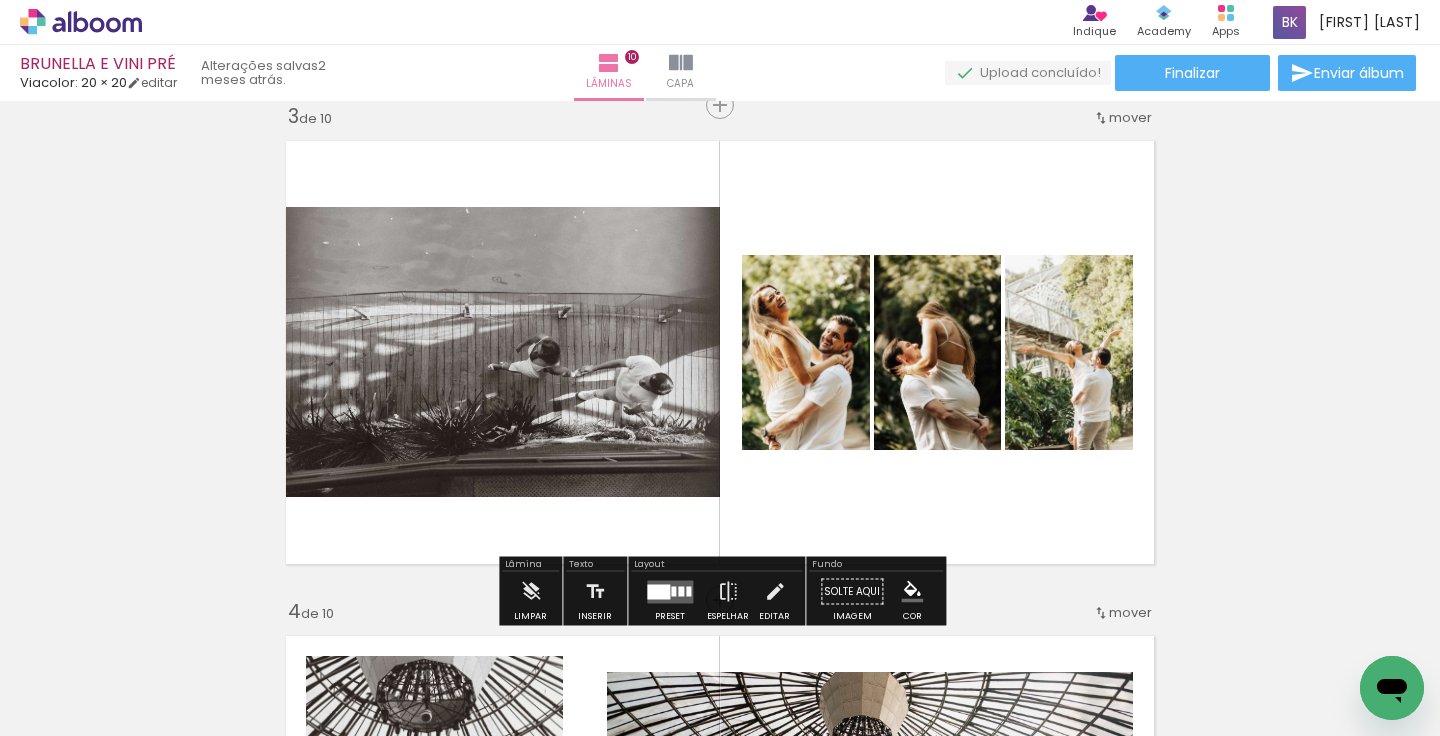 click on "Adicionar
Fotos" at bounding box center (71, 709) 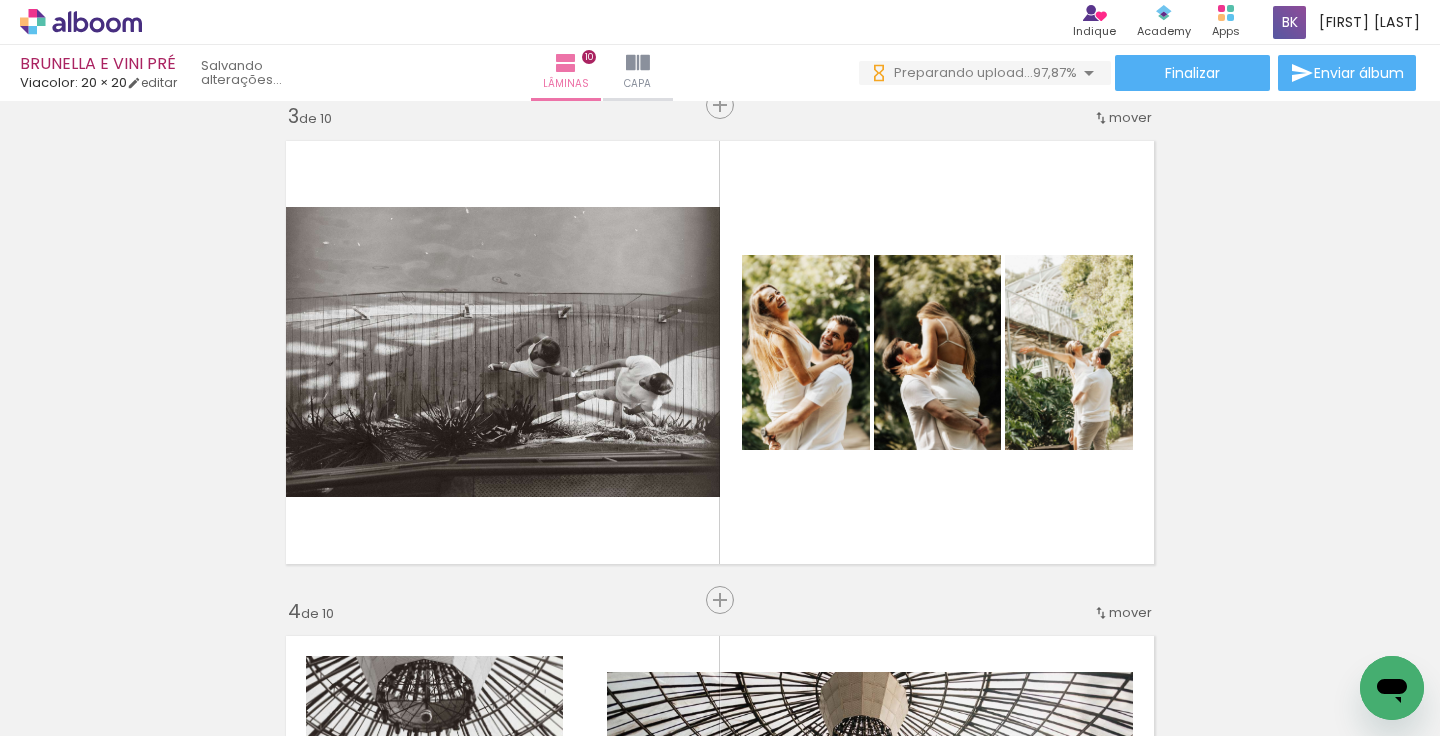 scroll, scrollTop: 0, scrollLeft: 3994, axis: horizontal 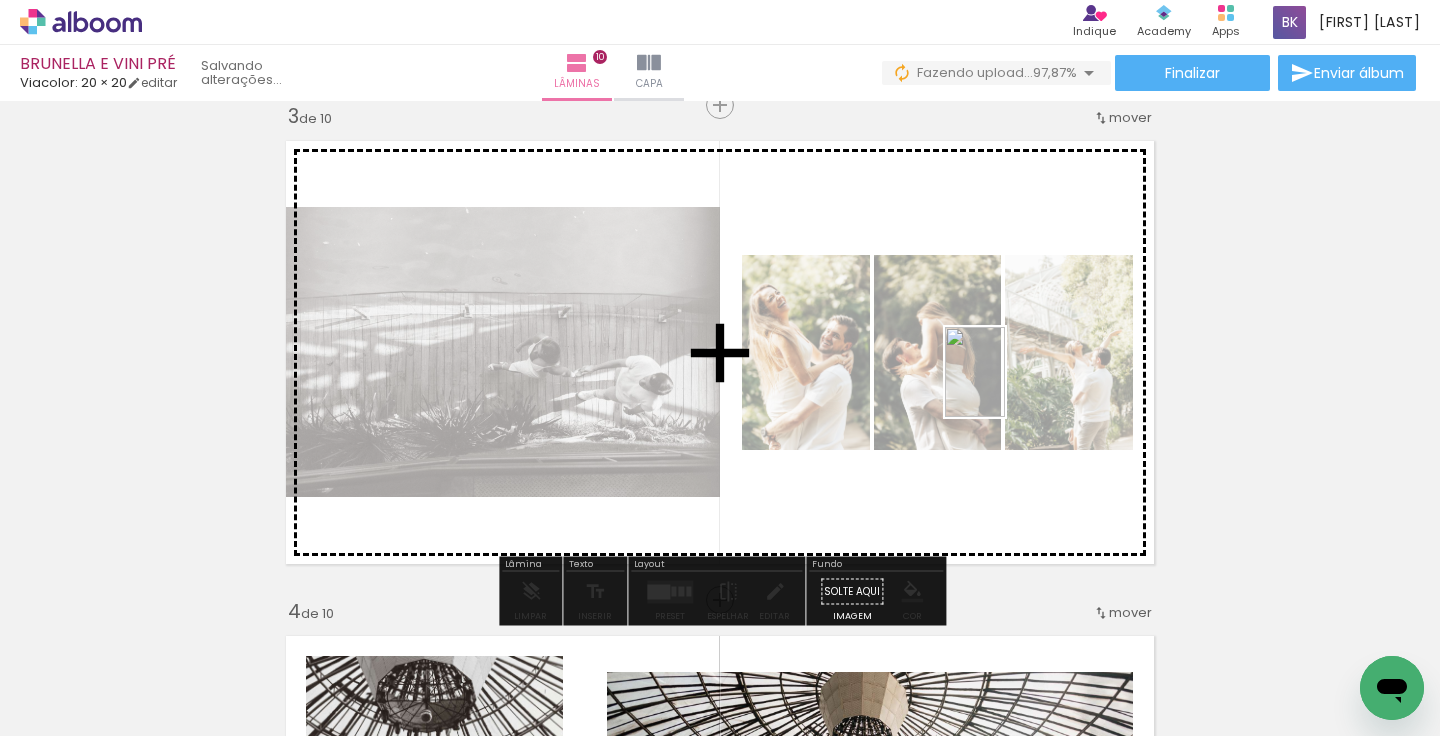 drag, startPoint x: 1348, startPoint y: 673, endPoint x: 1010, endPoint y: 396, distance: 437.00458 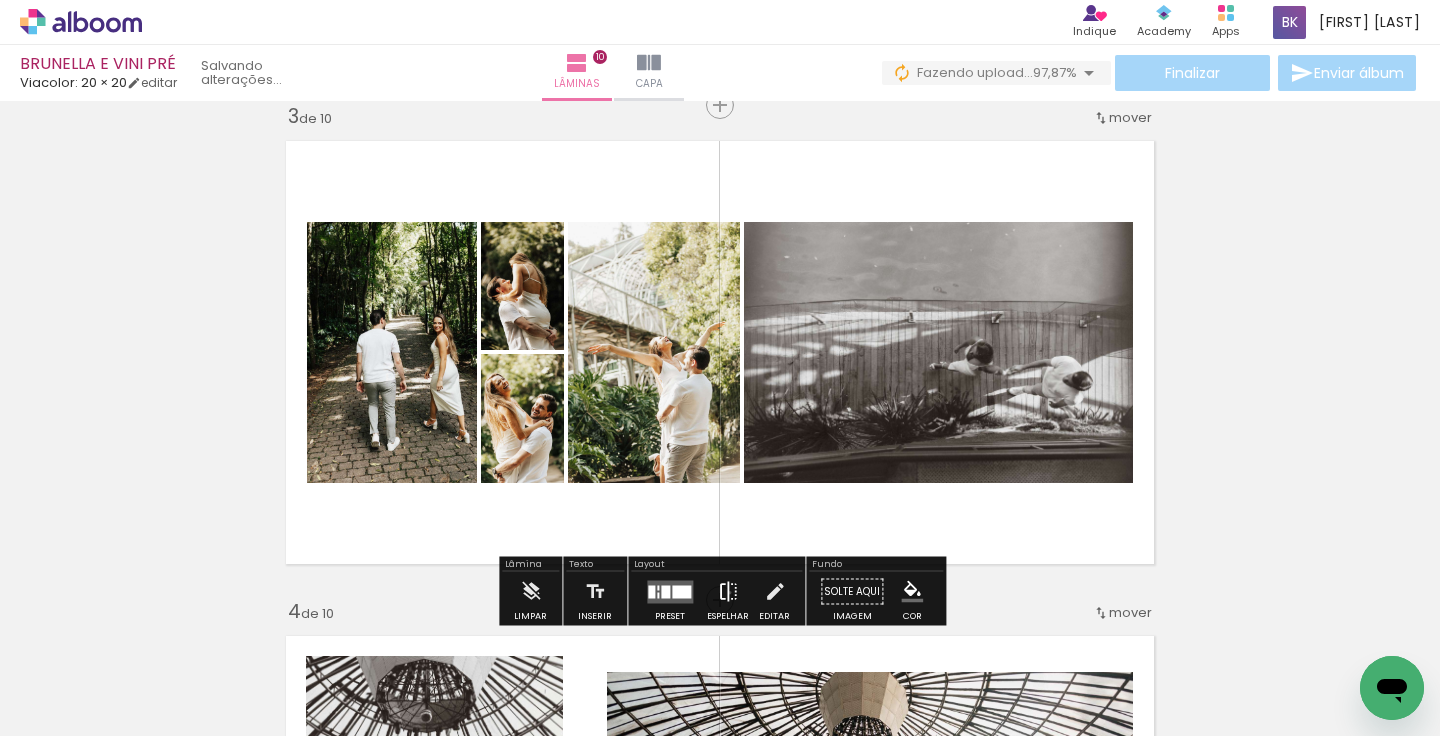 click at bounding box center [728, 592] 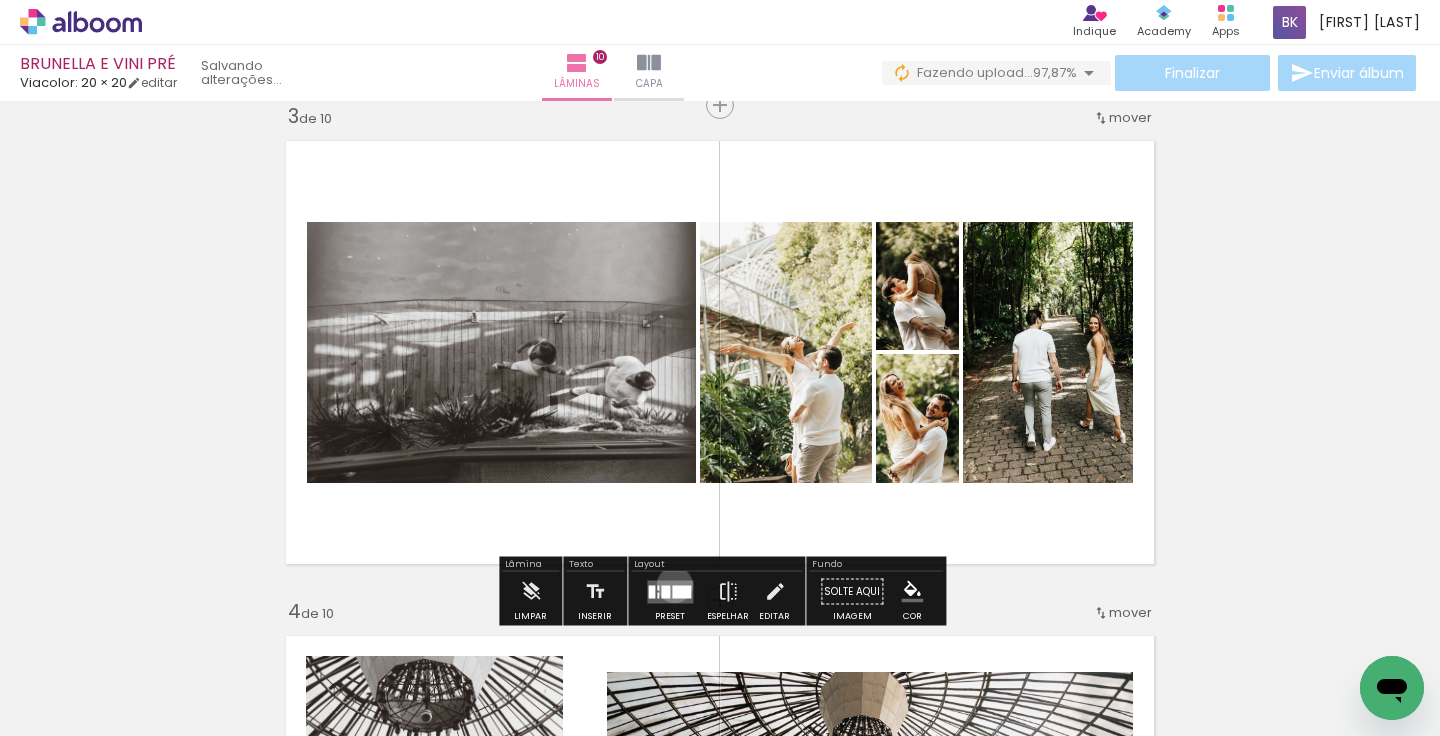 click at bounding box center [681, 591] 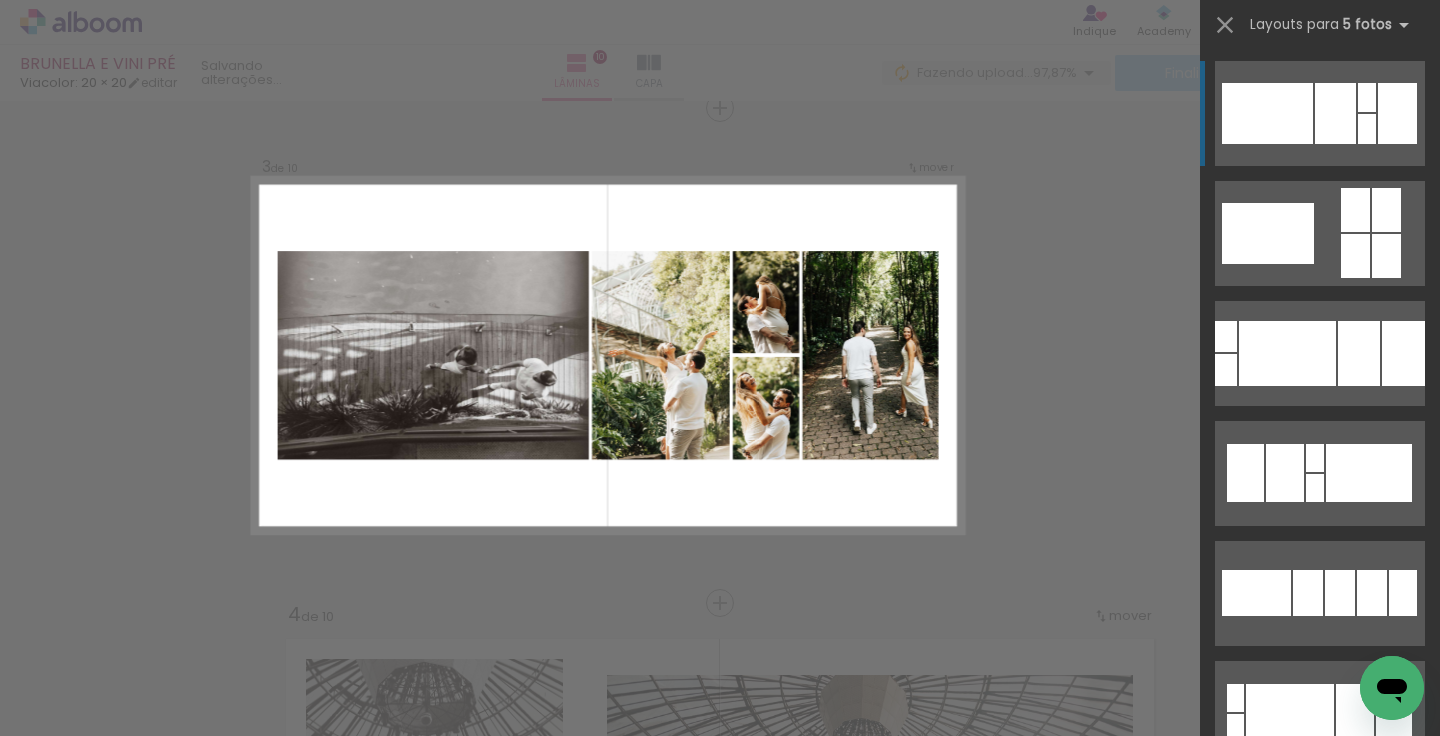 scroll, scrollTop: 1015, scrollLeft: 0, axis: vertical 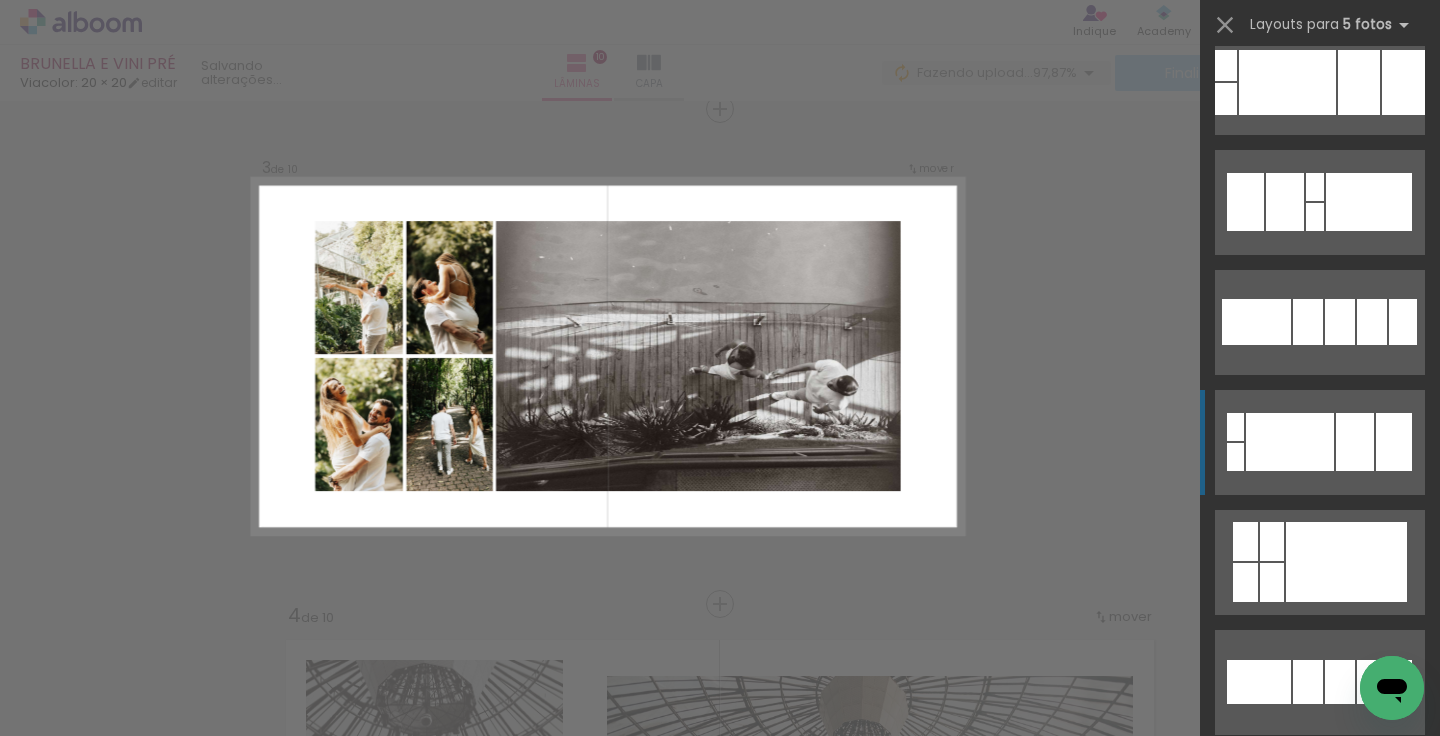 click at bounding box center (1346, 562) 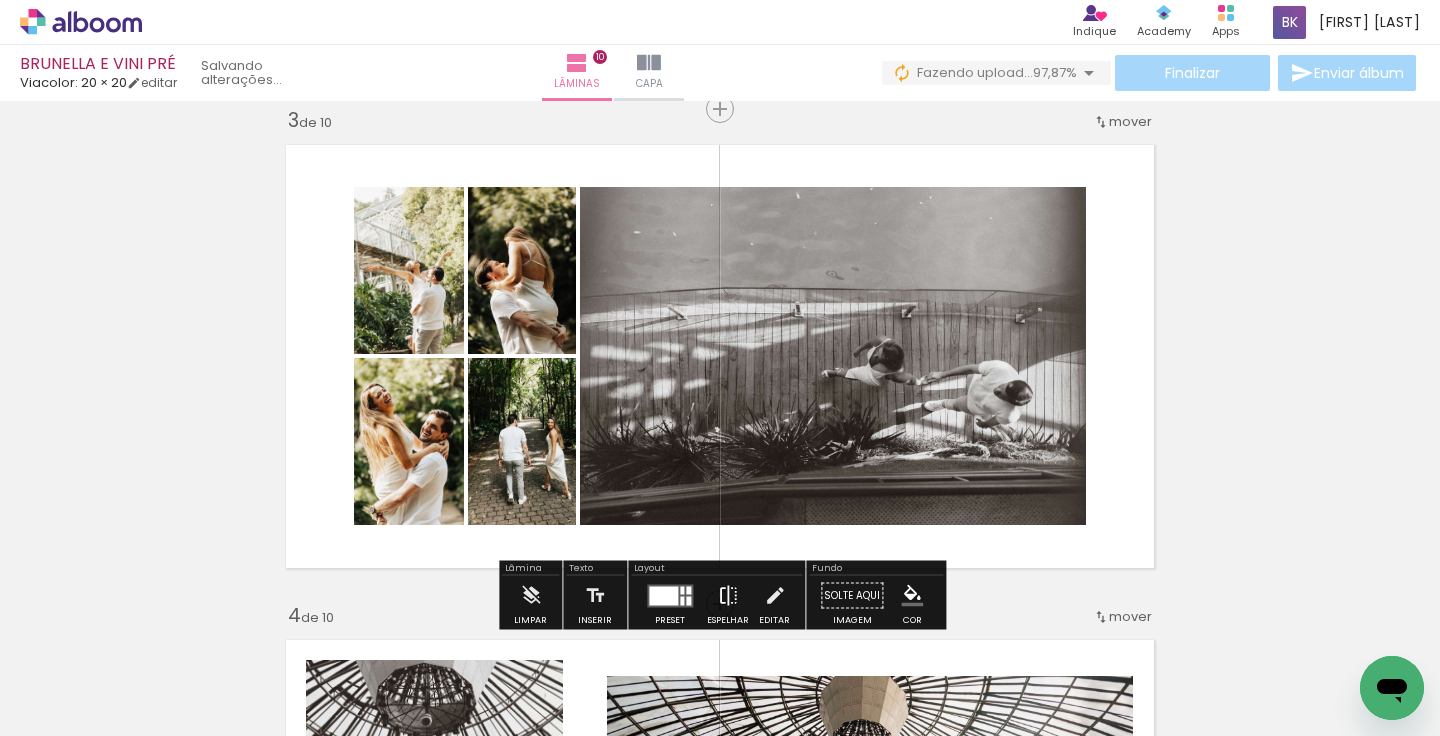 click at bounding box center [728, 596] 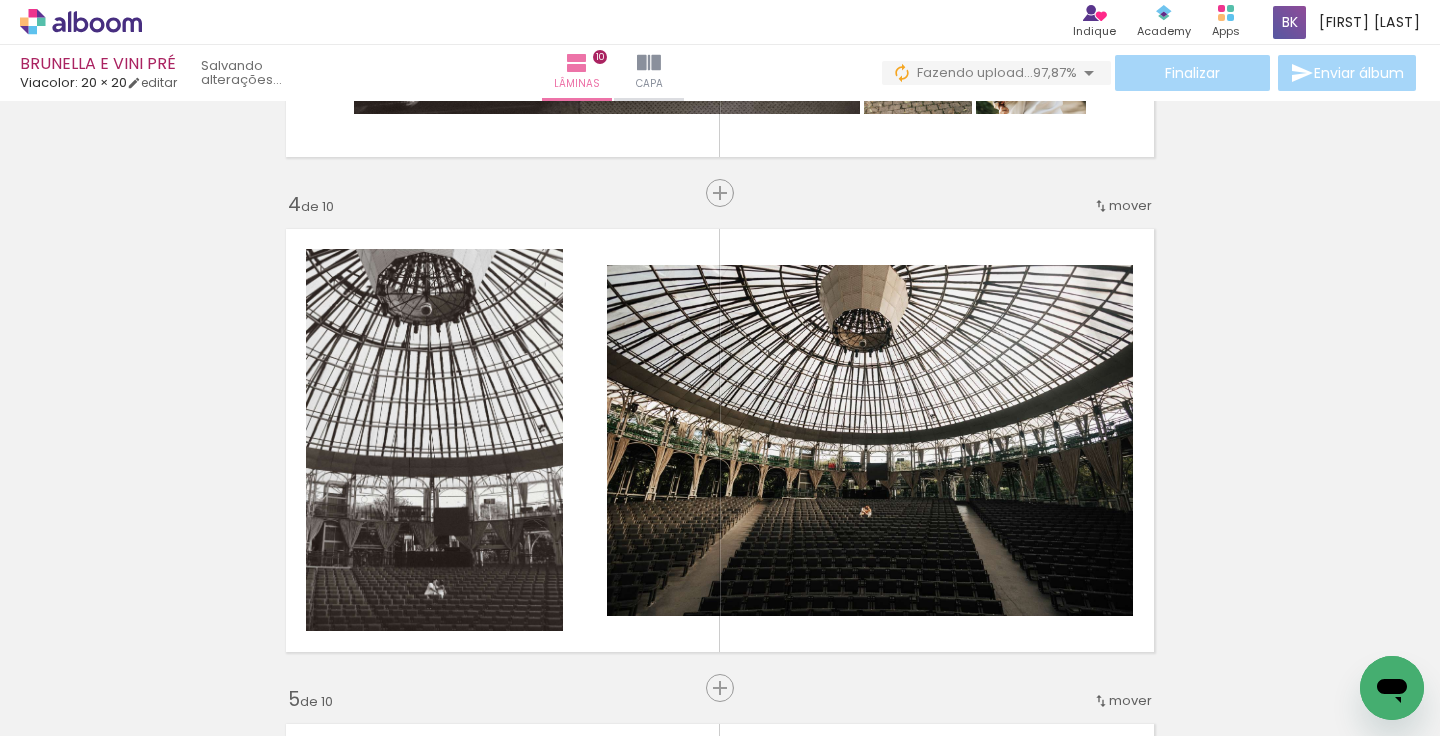 scroll, scrollTop: 1517, scrollLeft: 0, axis: vertical 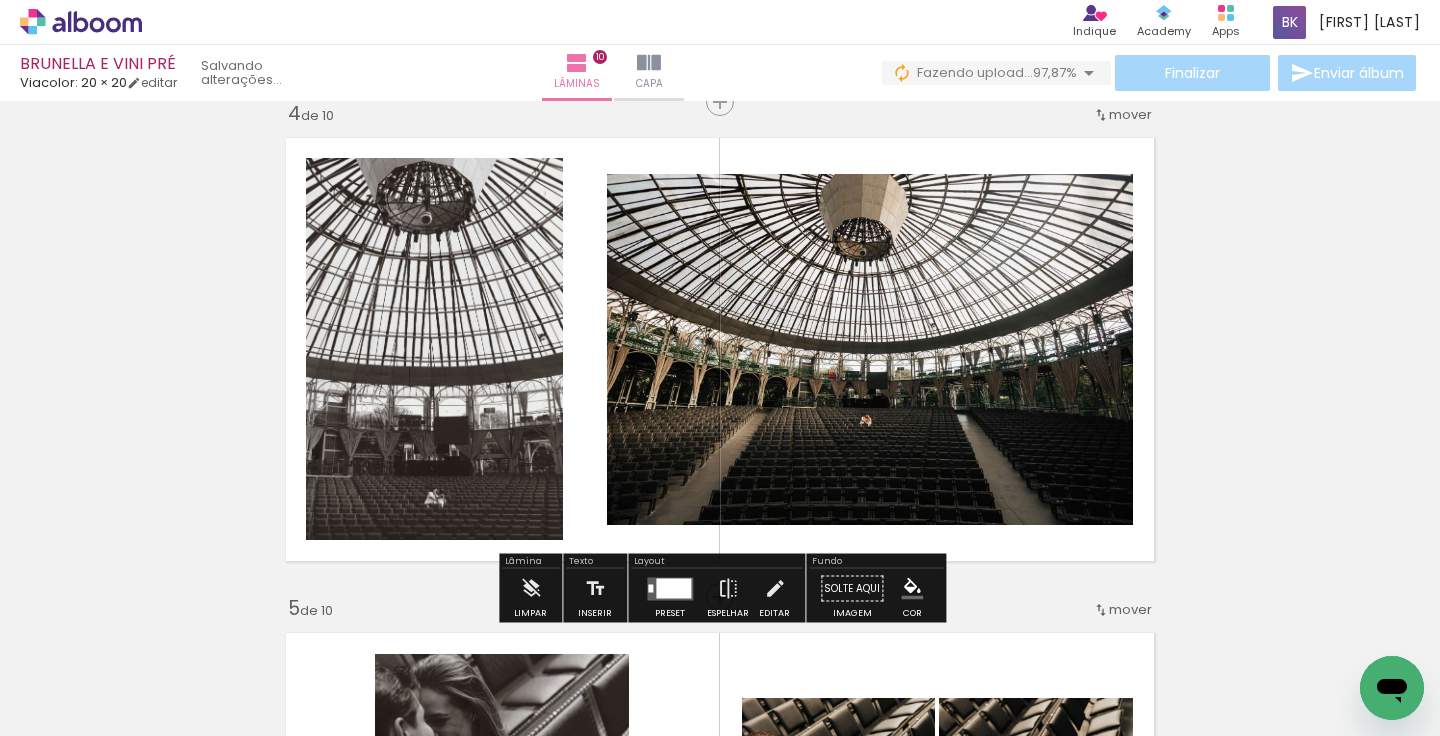 click on "Adicionar
Fotos" at bounding box center (71, 709) 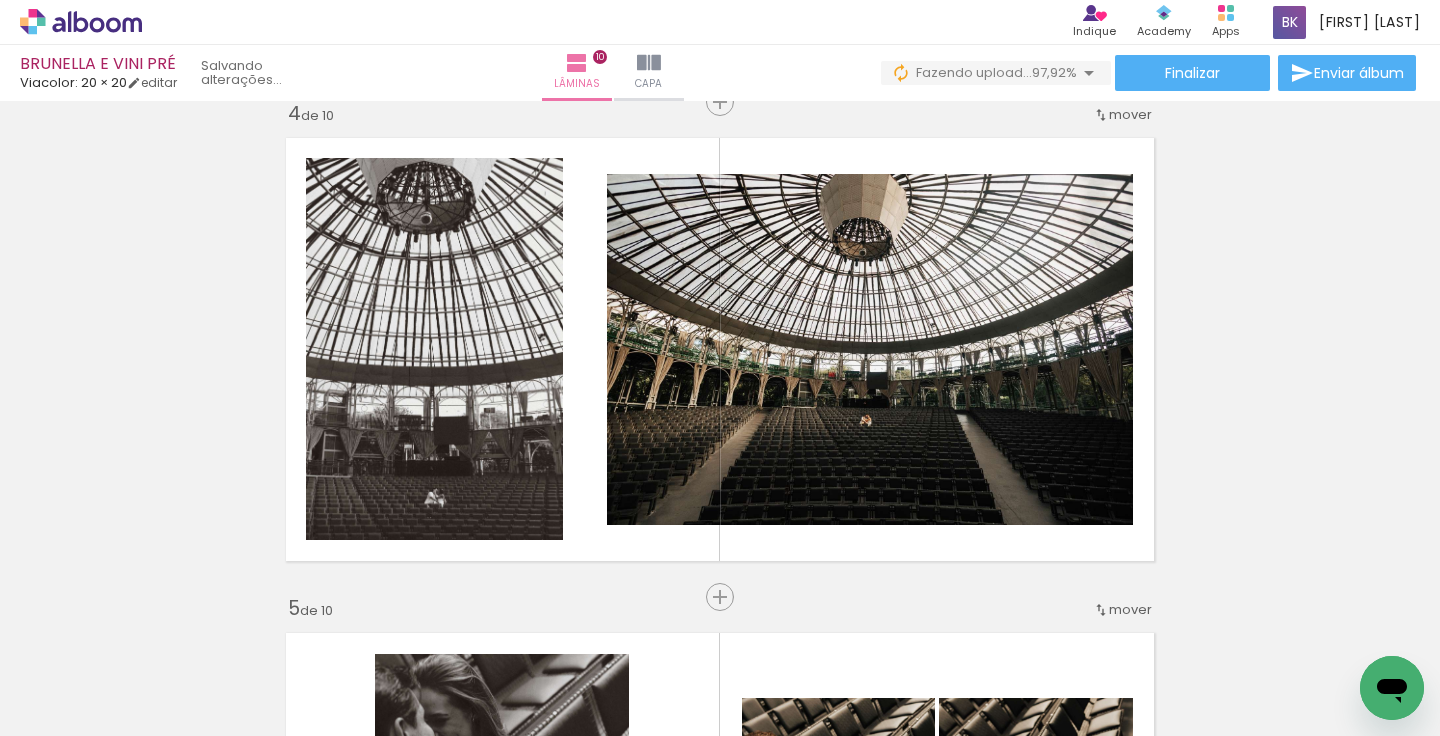 scroll, scrollTop: 0, scrollLeft: 4106, axis: horizontal 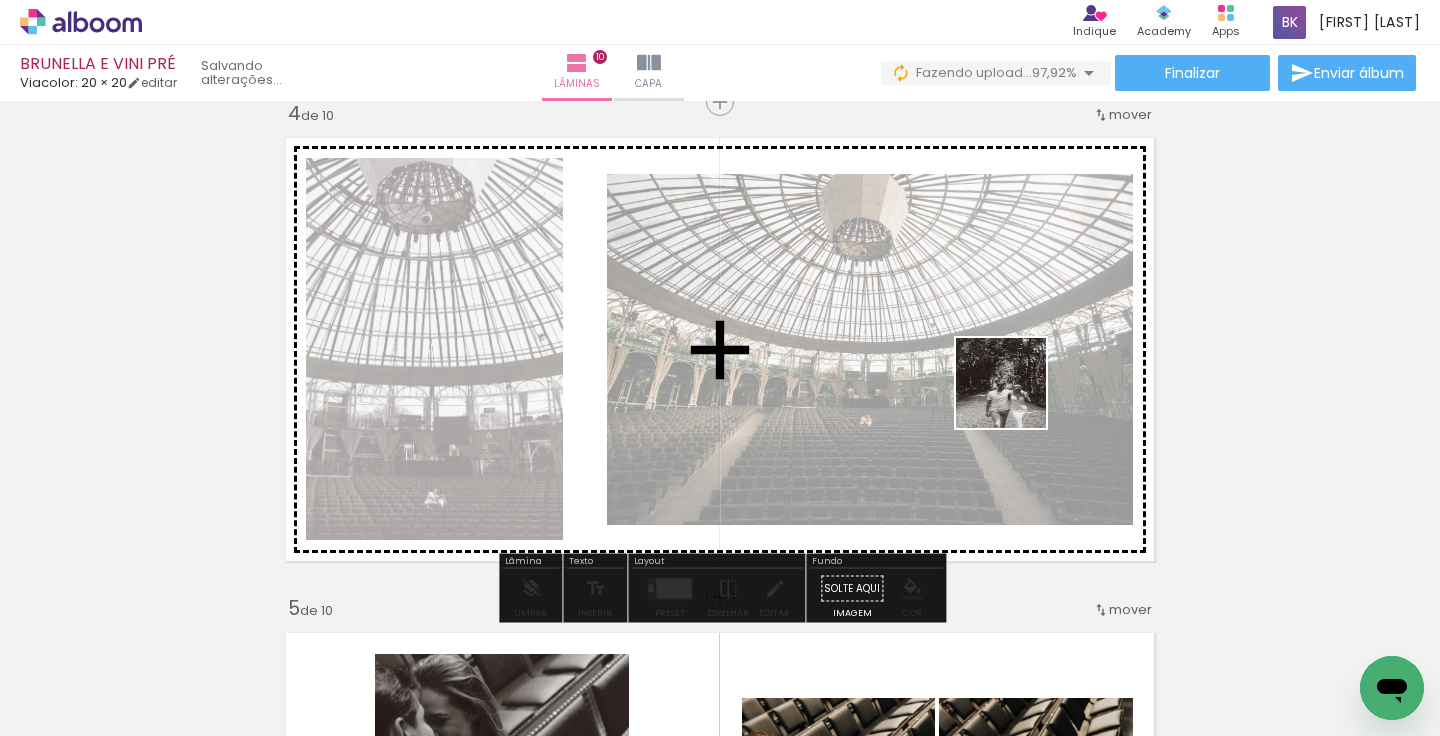 drag, startPoint x: 1350, startPoint y: 654, endPoint x: 991, endPoint y: 380, distance: 451.616 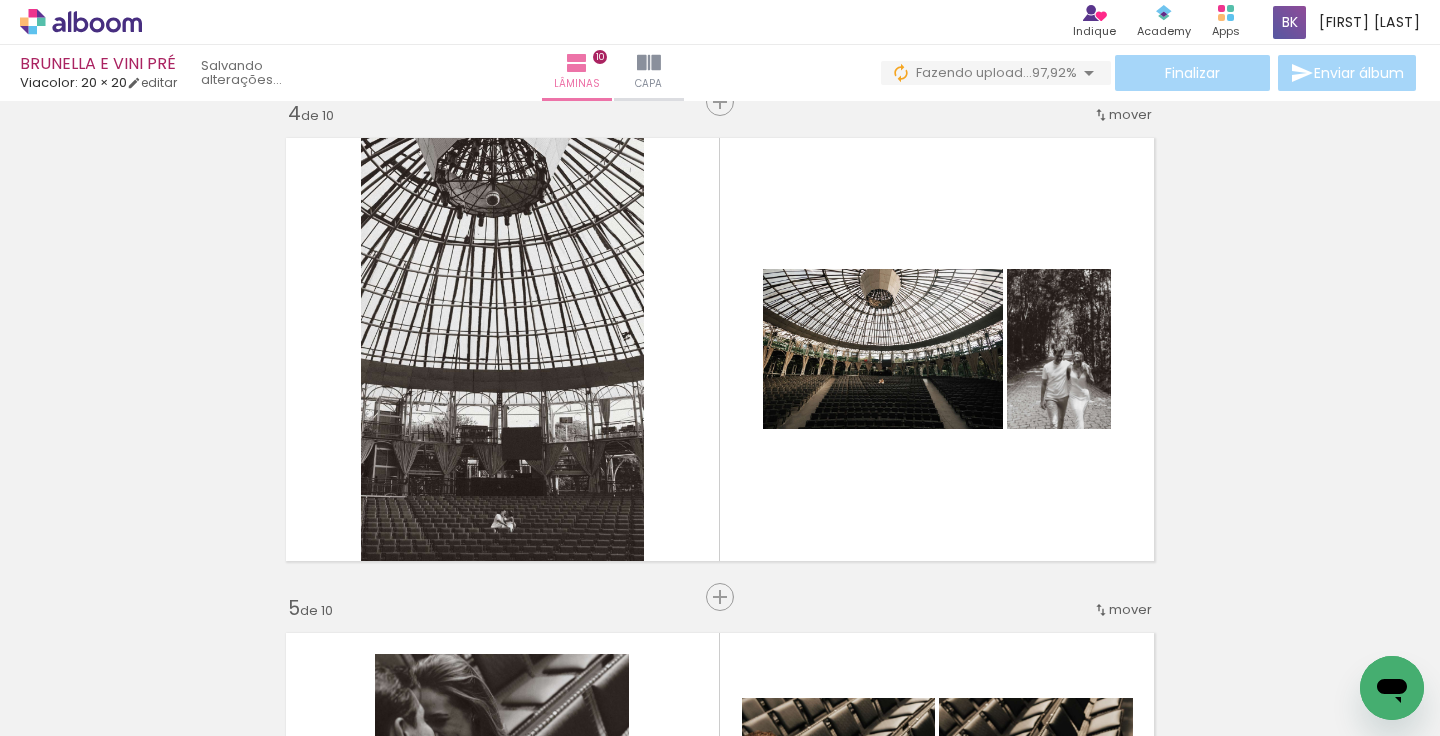 scroll, scrollTop: 0, scrollLeft: 1355, axis: horizontal 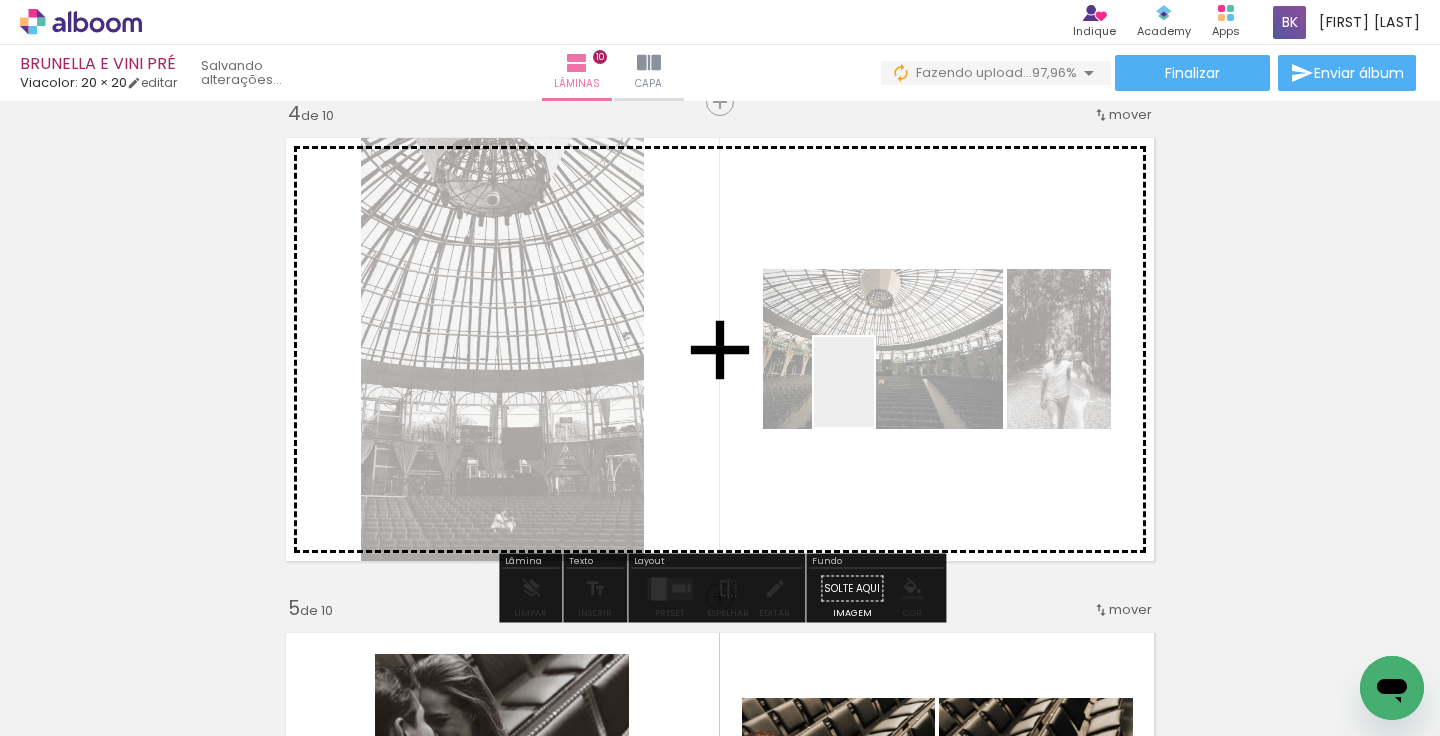 drag, startPoint x: 1356, startPoint y: 668, endPoint x: 874, endPoint y: 397, distance: 552.9602 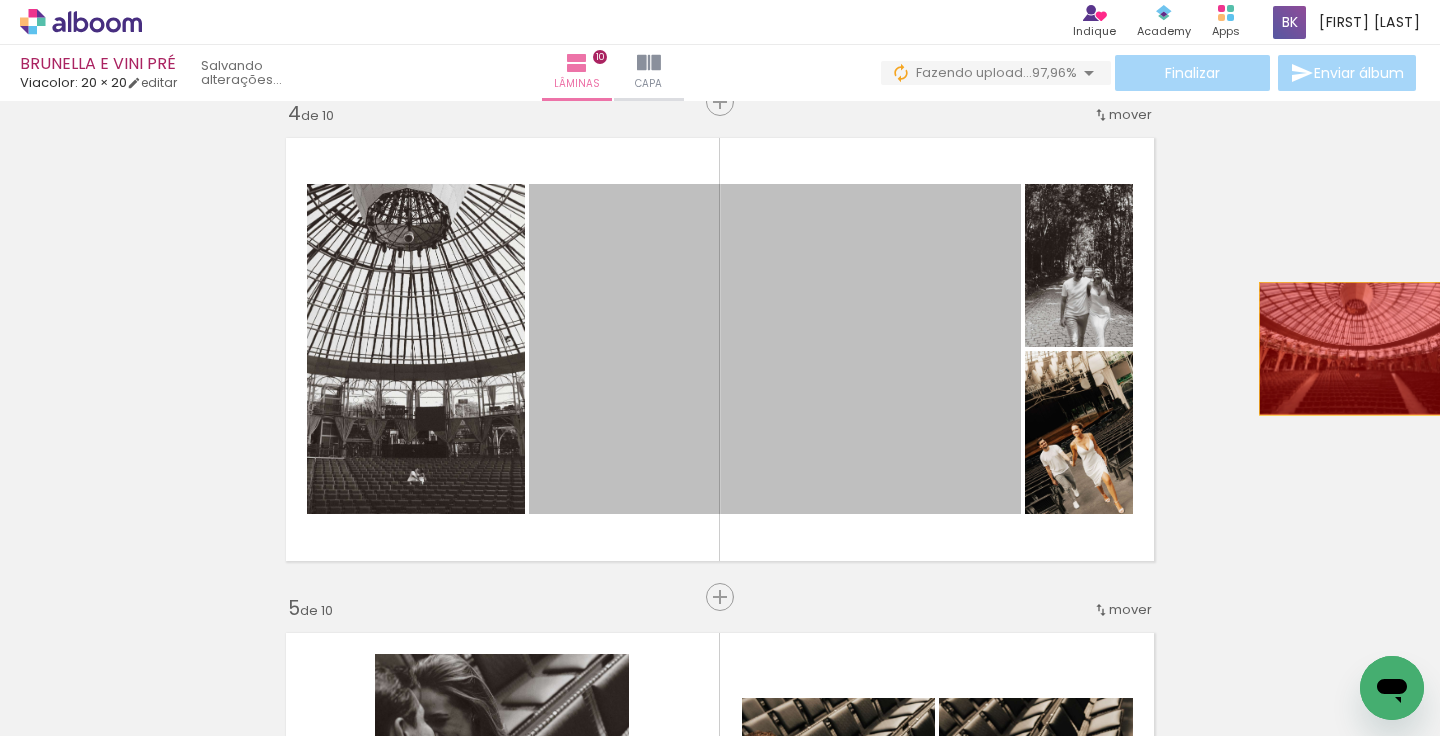 drag, startPoint x: 866, startPoint y: 383, endPoint x: 1338, endPoint y: 325, distance: 475.5502 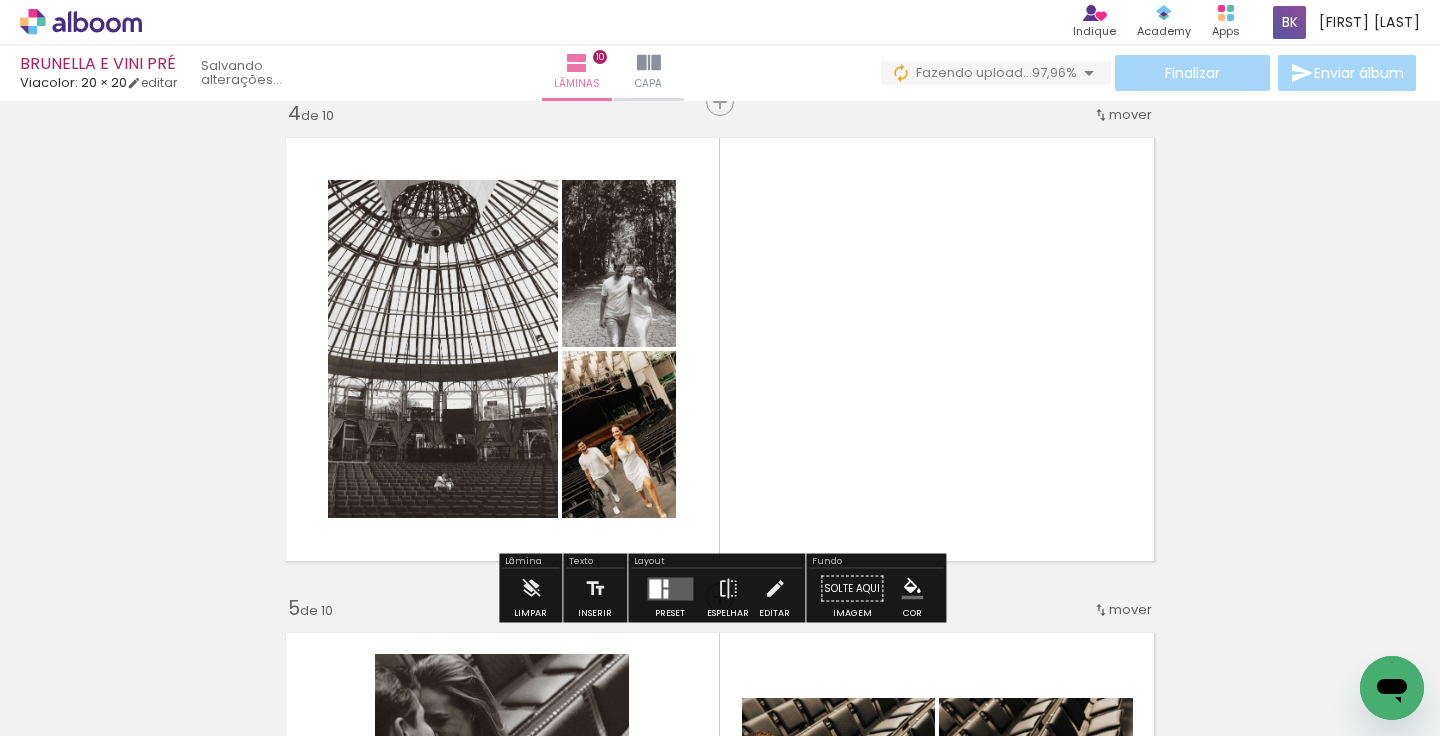 click on "Adicionar
Fotos" at bounding box center [61, 709] 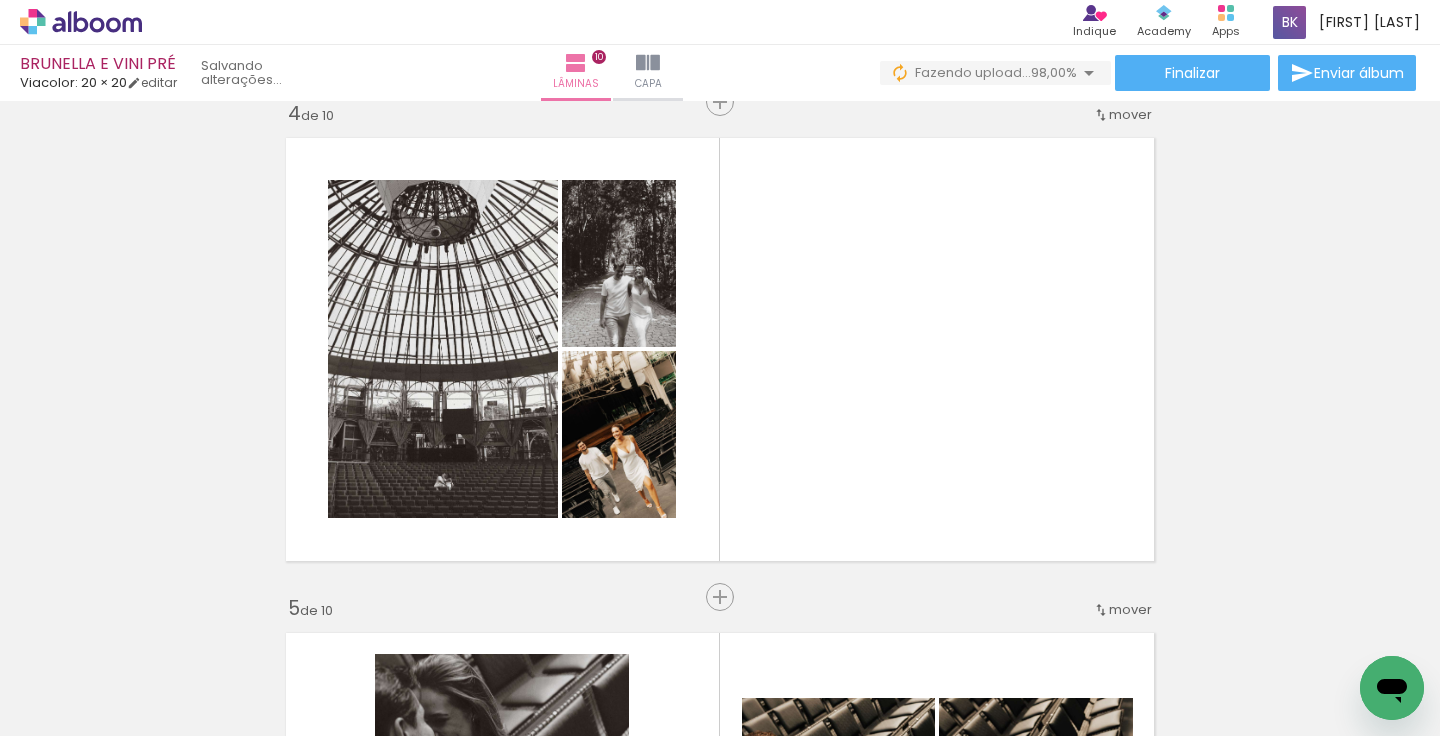 scroll, scrollTop: 0, scrollLeft: 109, axis: horizontal 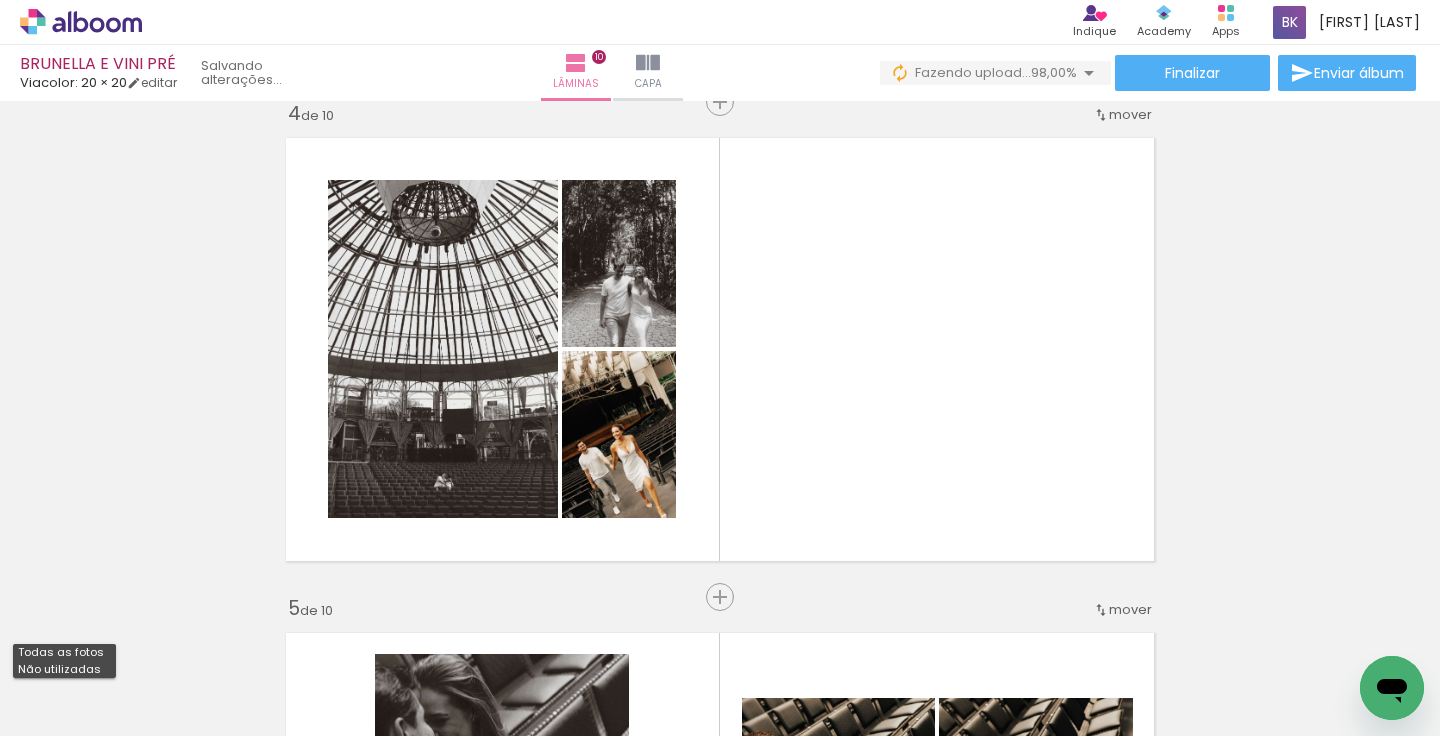 click on "Não utilizadas" at bounding box center (64, 669) 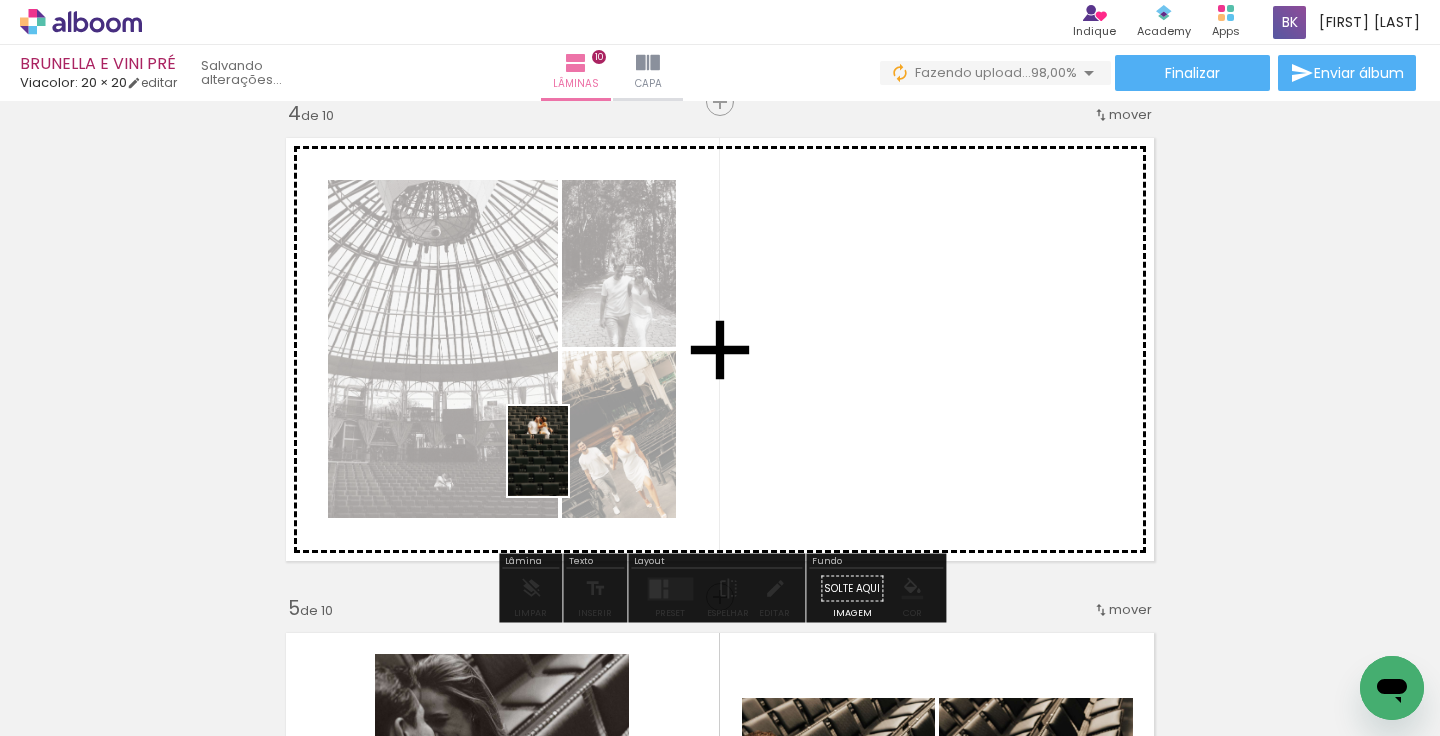 drag, startPoint x: 438, startPoint y: 683, endPoint x: 568, endPoint y: 466, distance: 252.96046 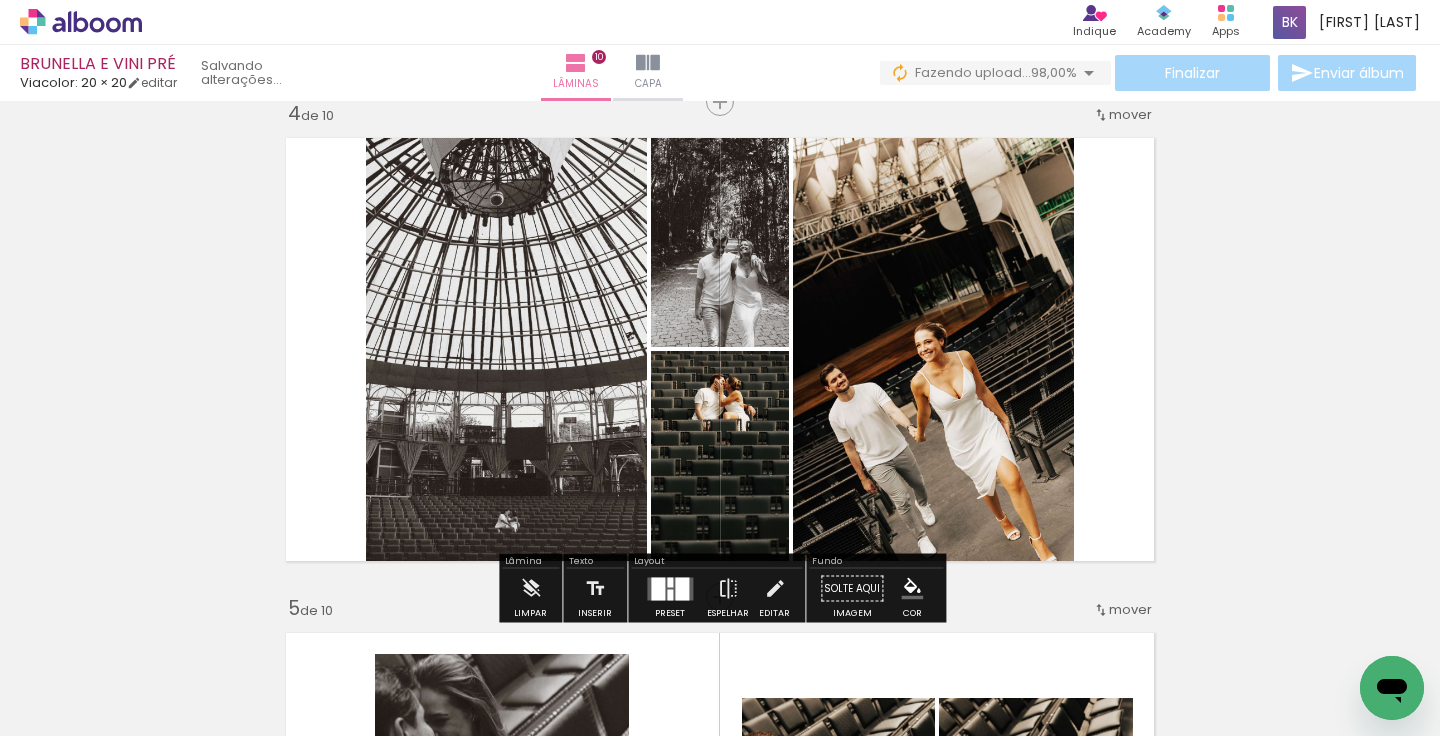 click at bounding box center [682, 588] 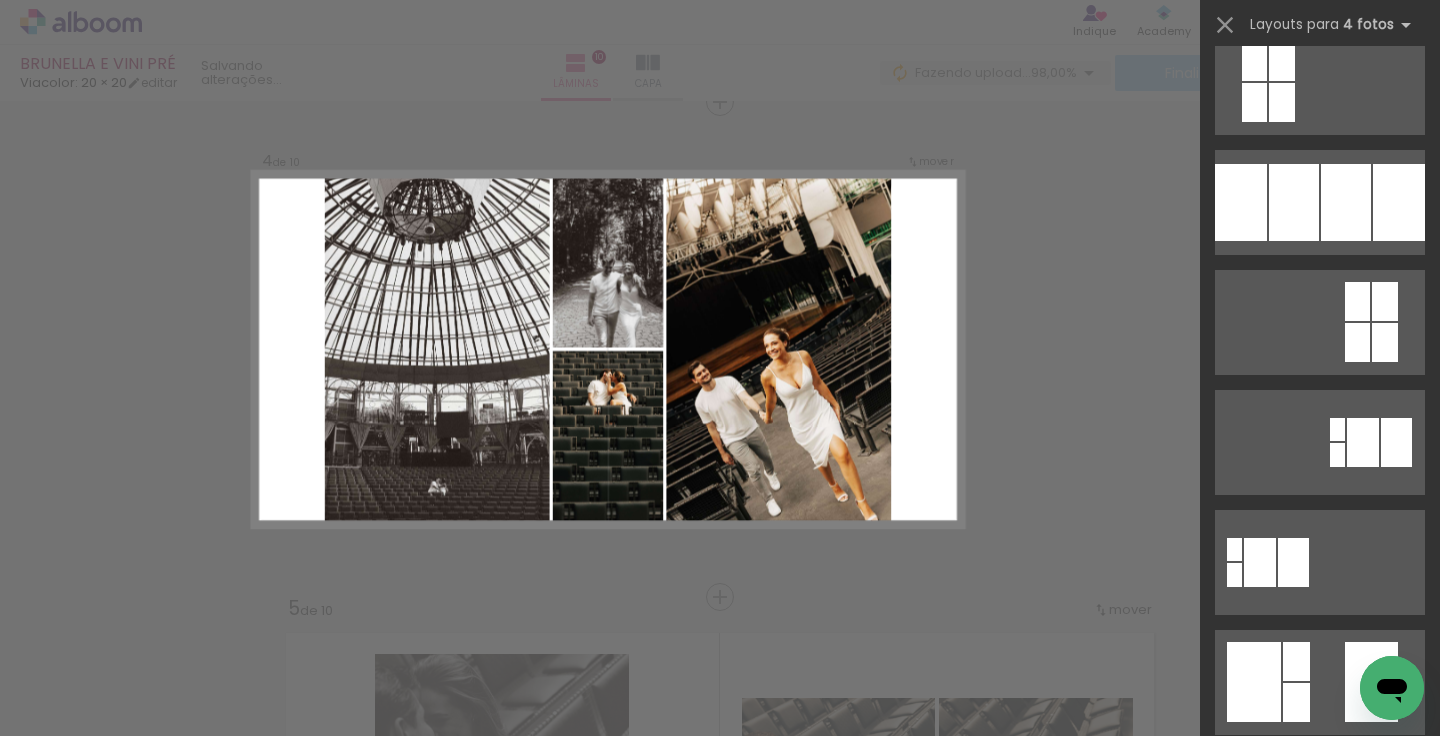 scroll, scrollTop: 0, scrollLeft: 0, axis: both 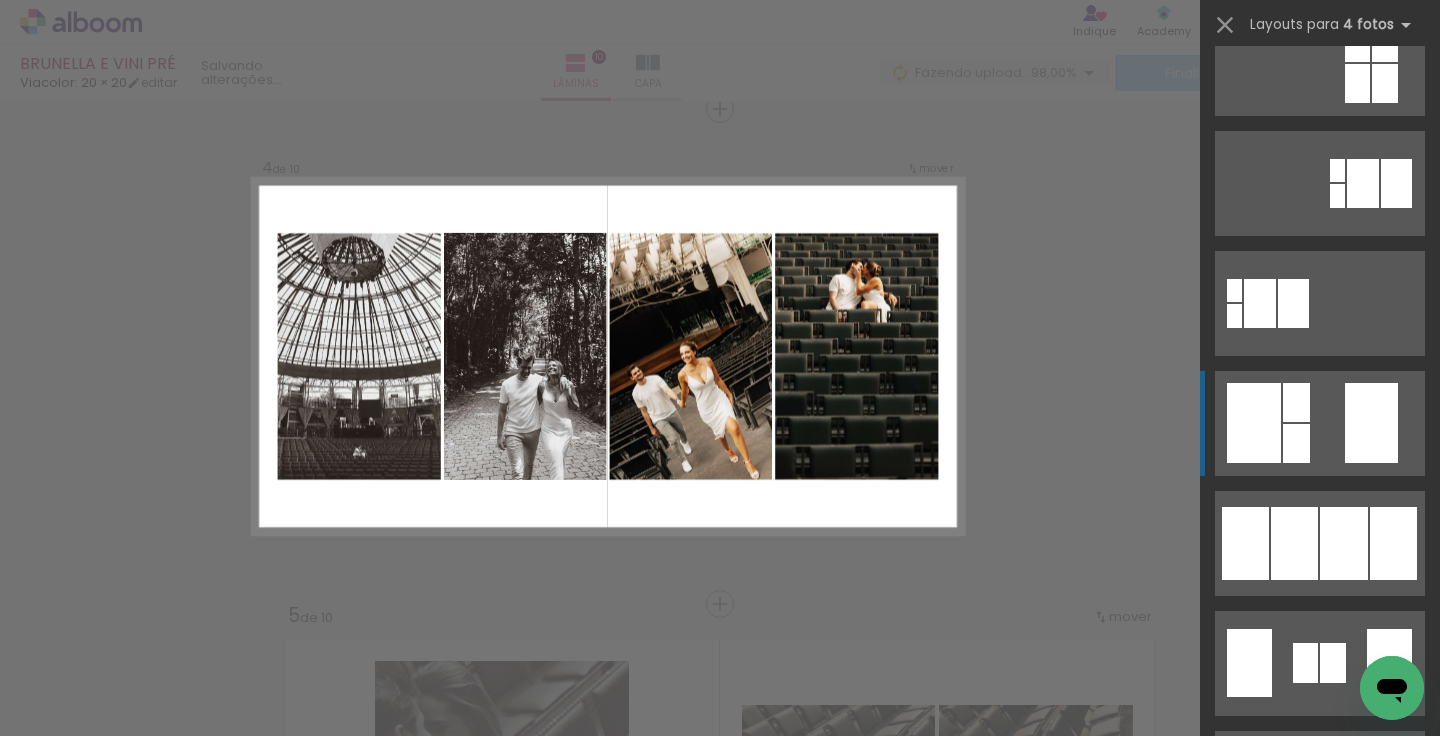 click at bounding box center [1371, 1143] 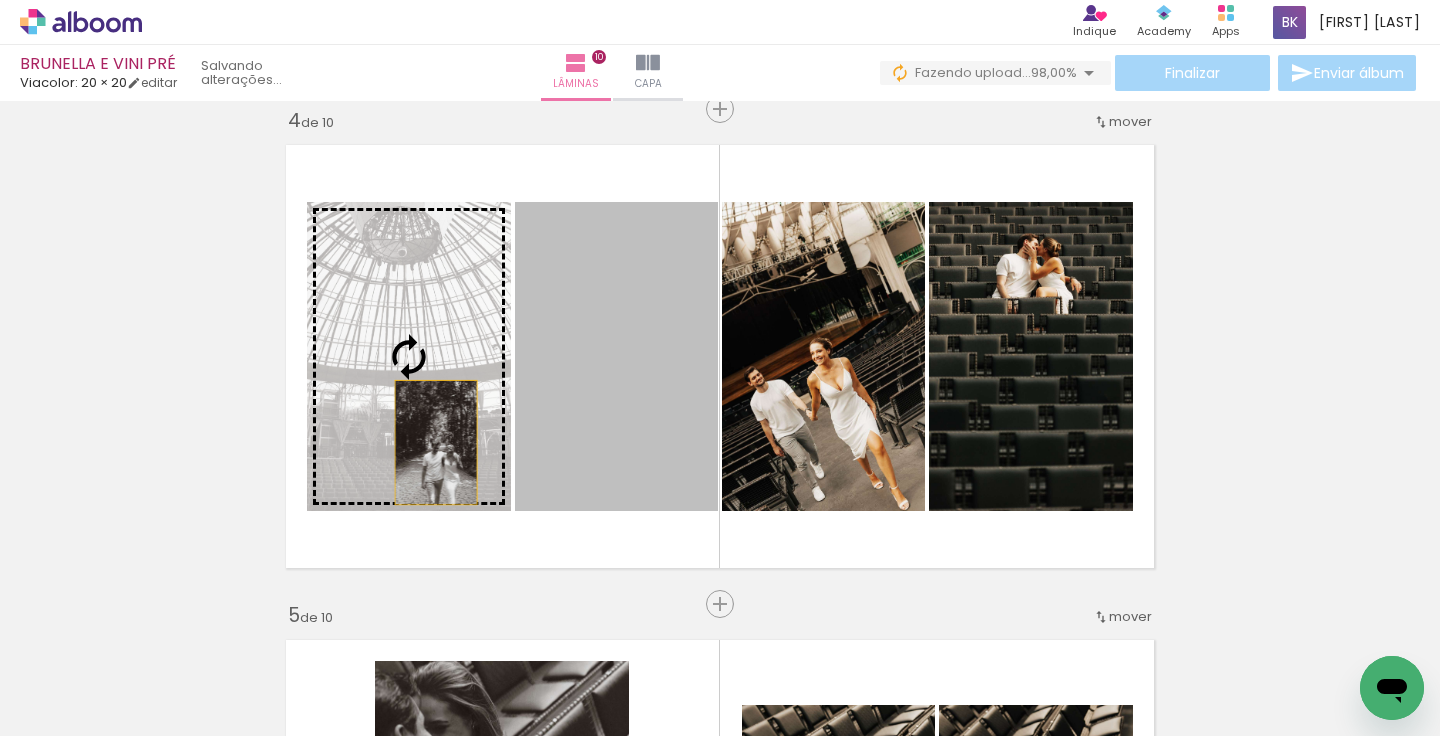 drag, startPoint x: 627, startPoint y: 444, endPoint x: 438, endPoint y: 442, distance: 189.01057 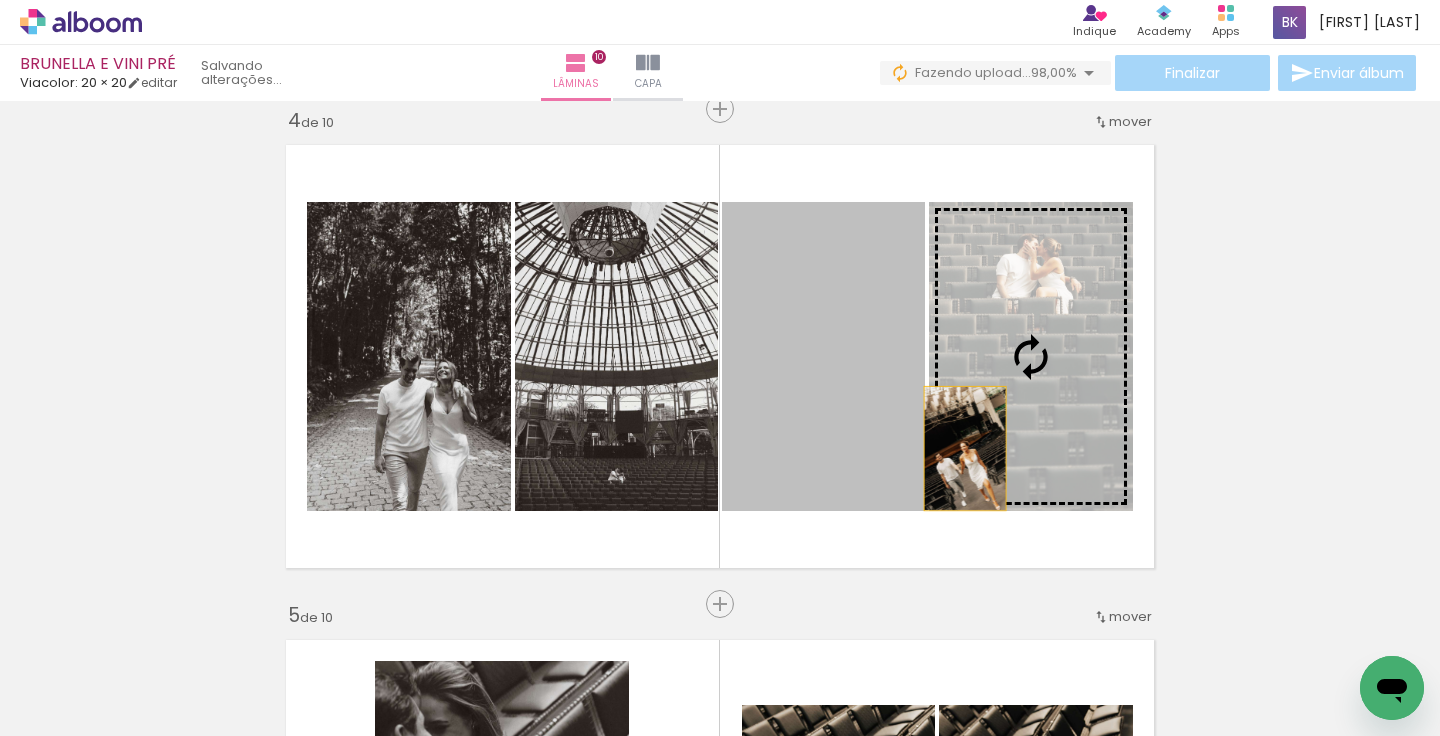 drag, startPoint x: 842, startPoint y: 456, endPoint x: 988, endPoint y: 443, distance: 146.57762 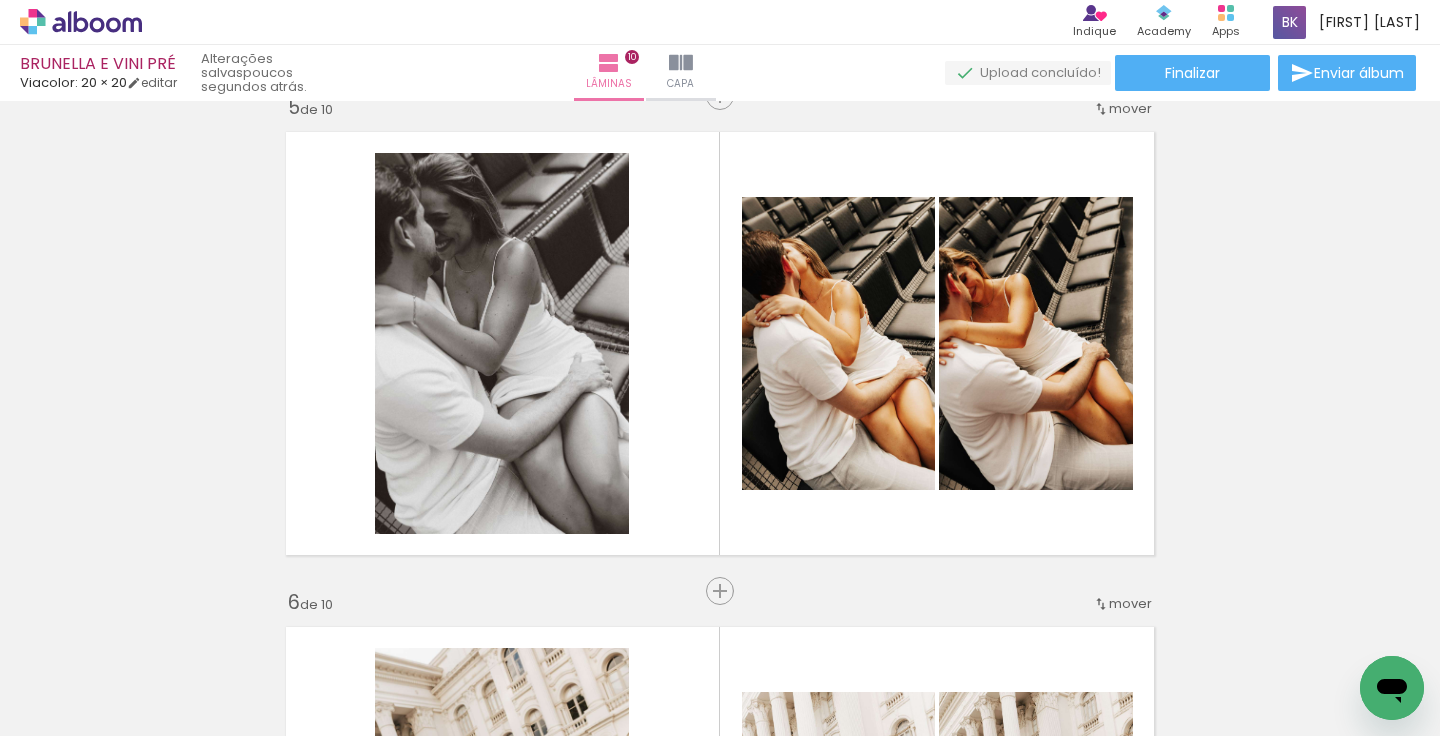 scroll, scrollTop: 2015, scrollLeft: 0, axis: vertical 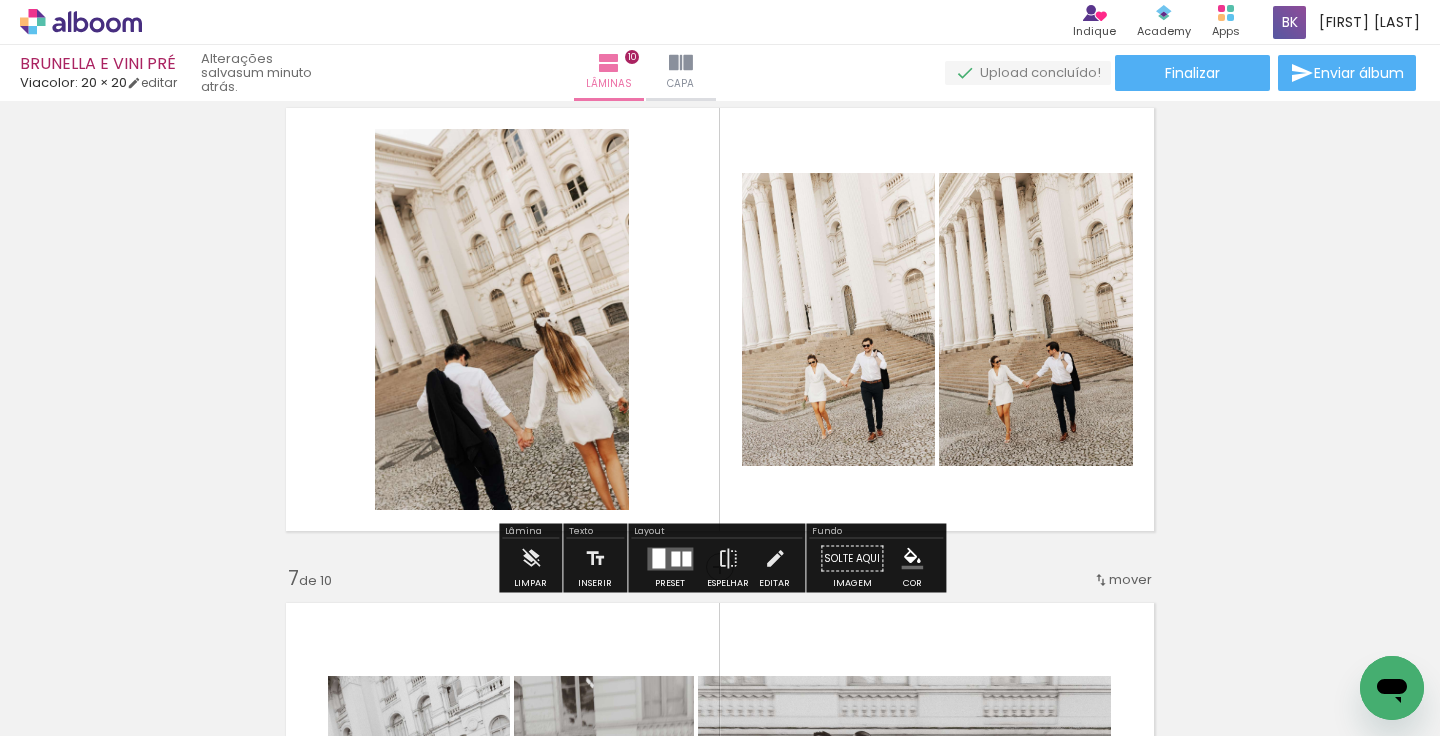 click on "Adicionar
Fotos" at bounding box center (71, 757) 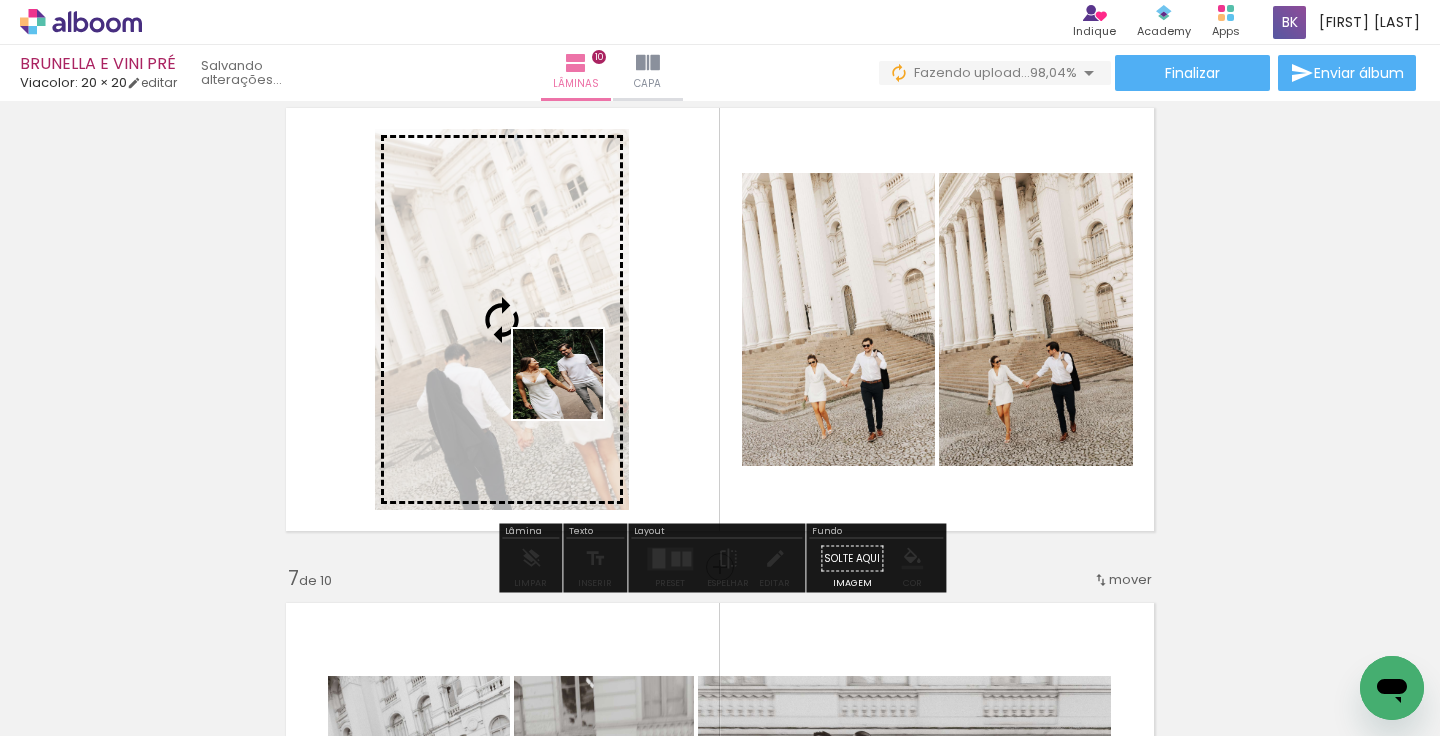drag, startPoint x: 1330, startPoint y: 686, endPoint x: 573, endPoint y: 389, distance: 813.17773 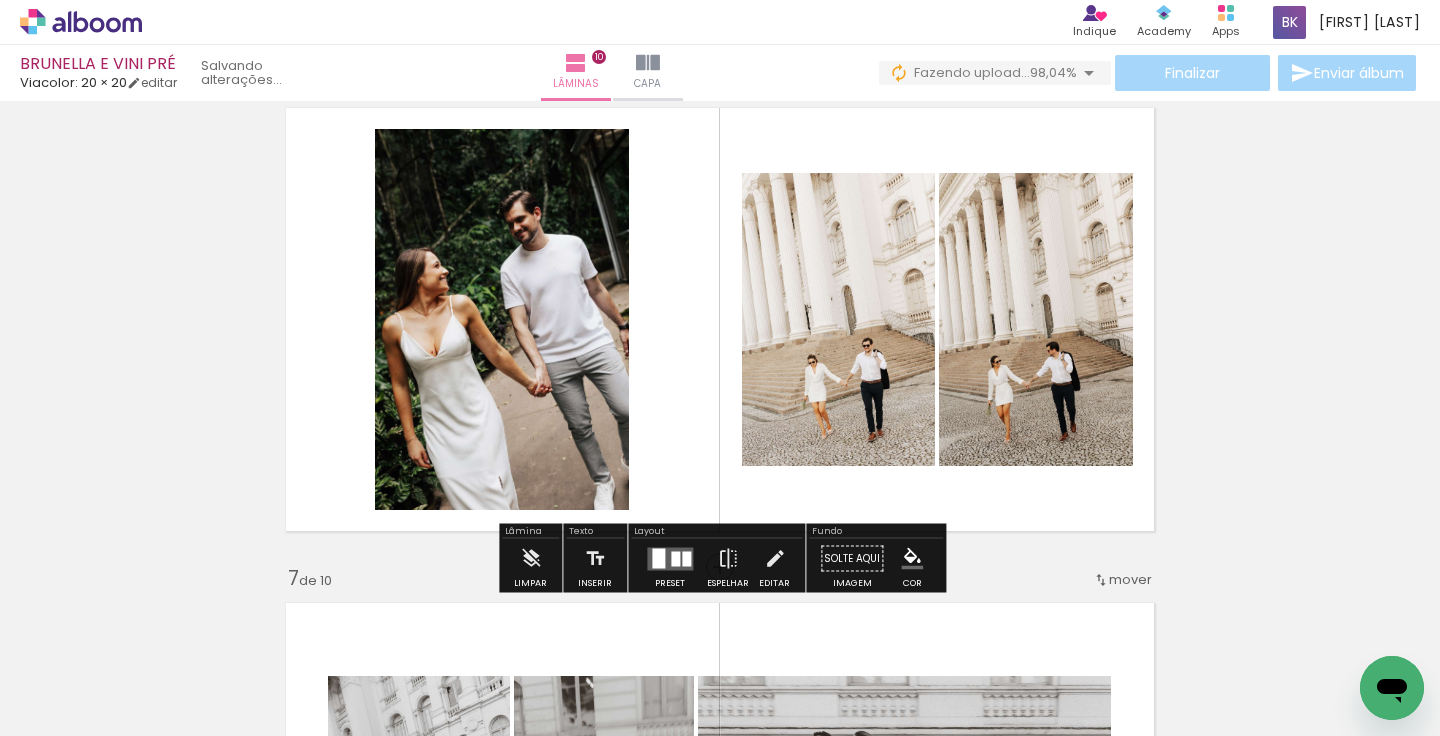 click on "Adicionar
Fotos" at bounding box center [71, 757] 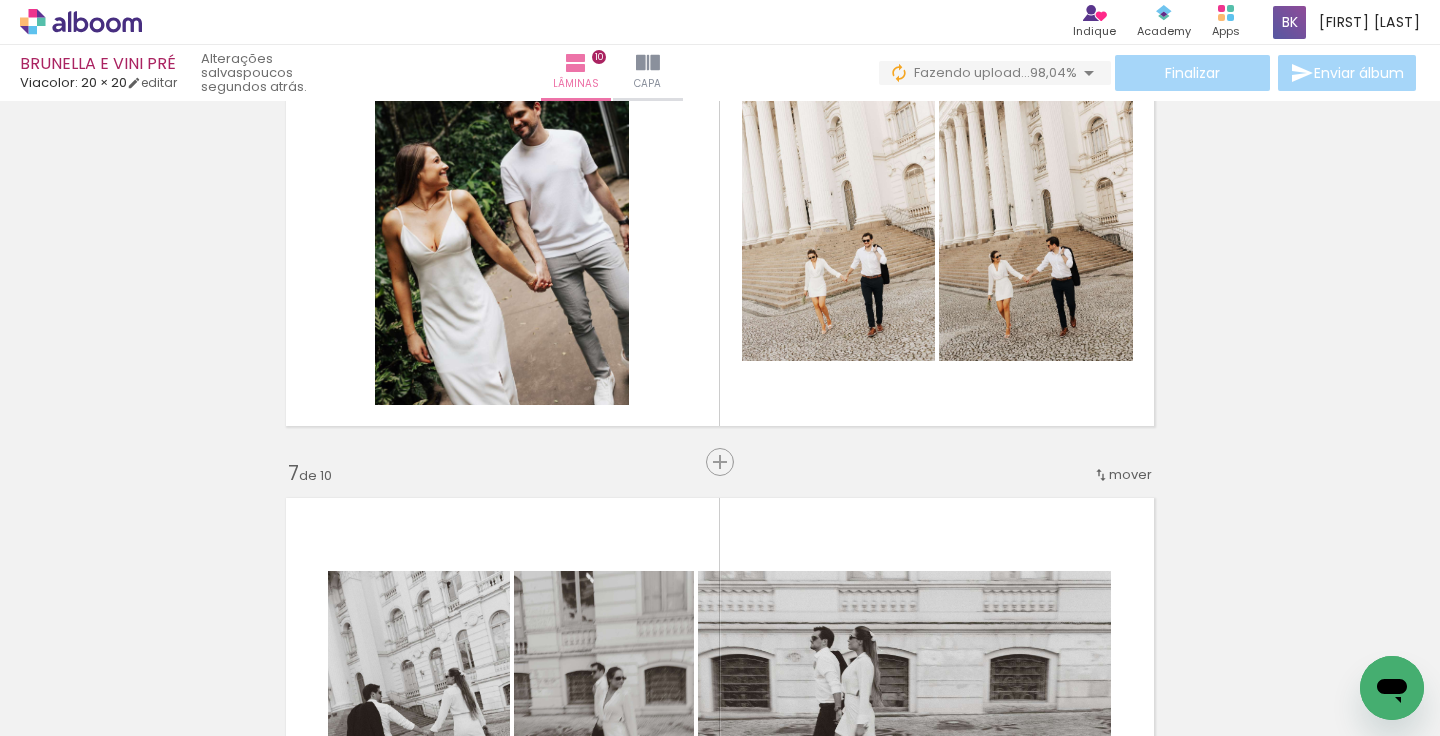 scroll, scrollTop: 2643, scrollLeft: 0, axis: vertical 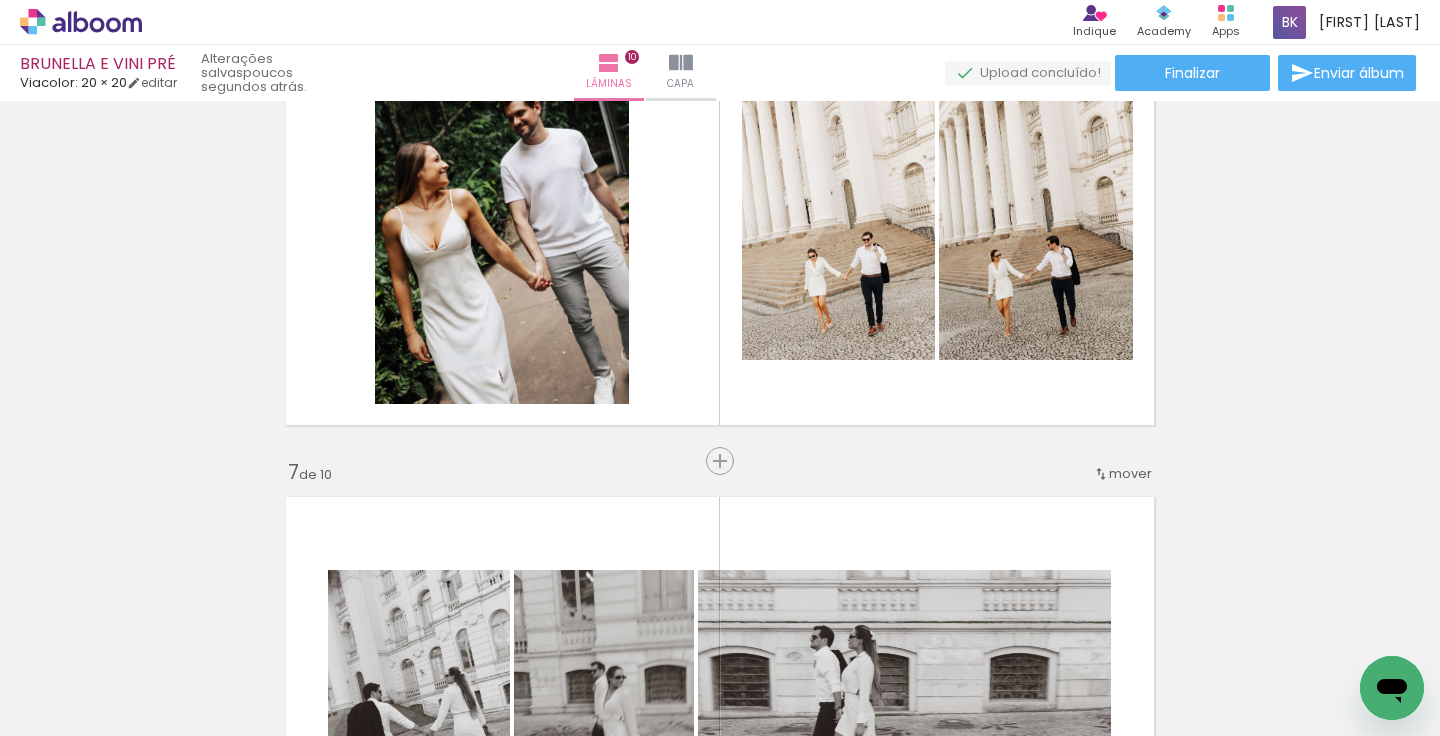 click on "Adicionar
Fotos" at bounding box center [71, 757] 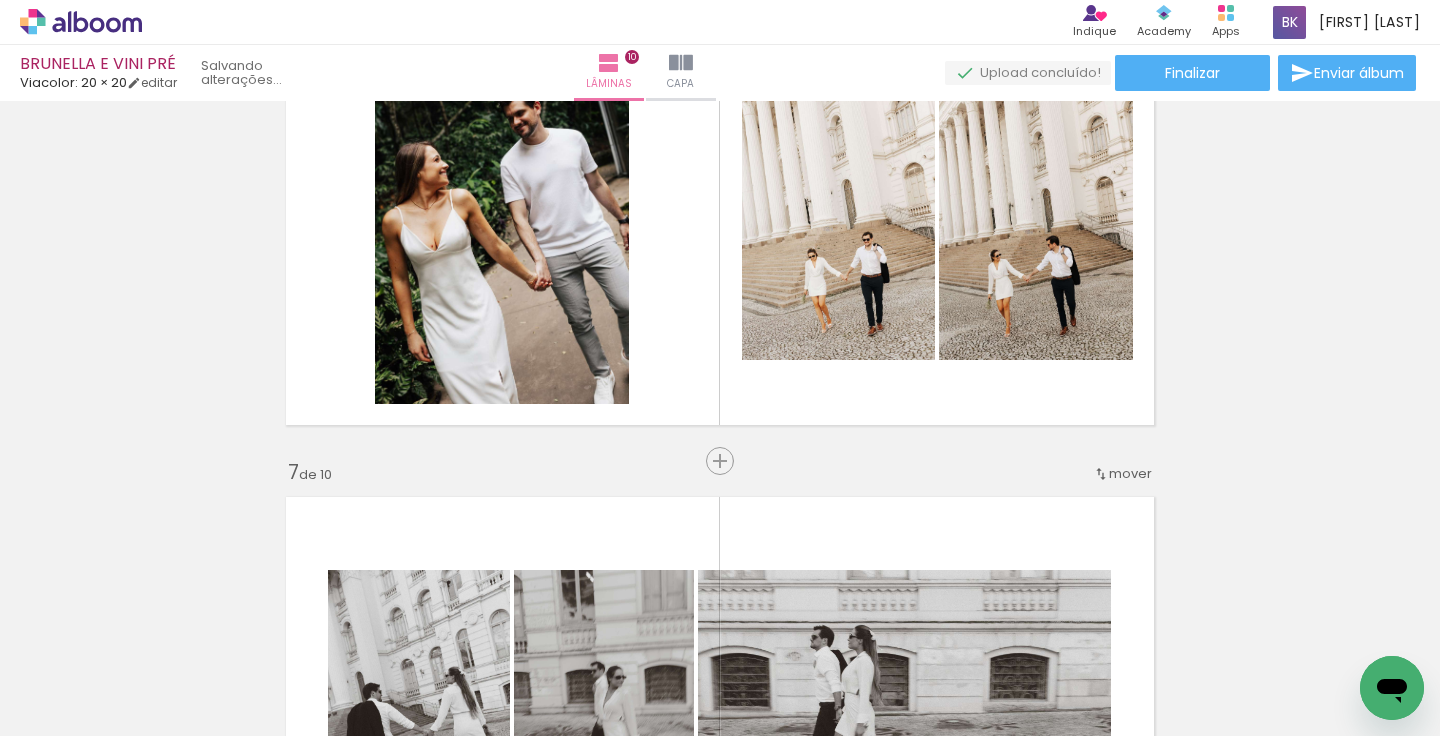 scroll, scrollTop: 0, scrollLeft: 0, axis: both 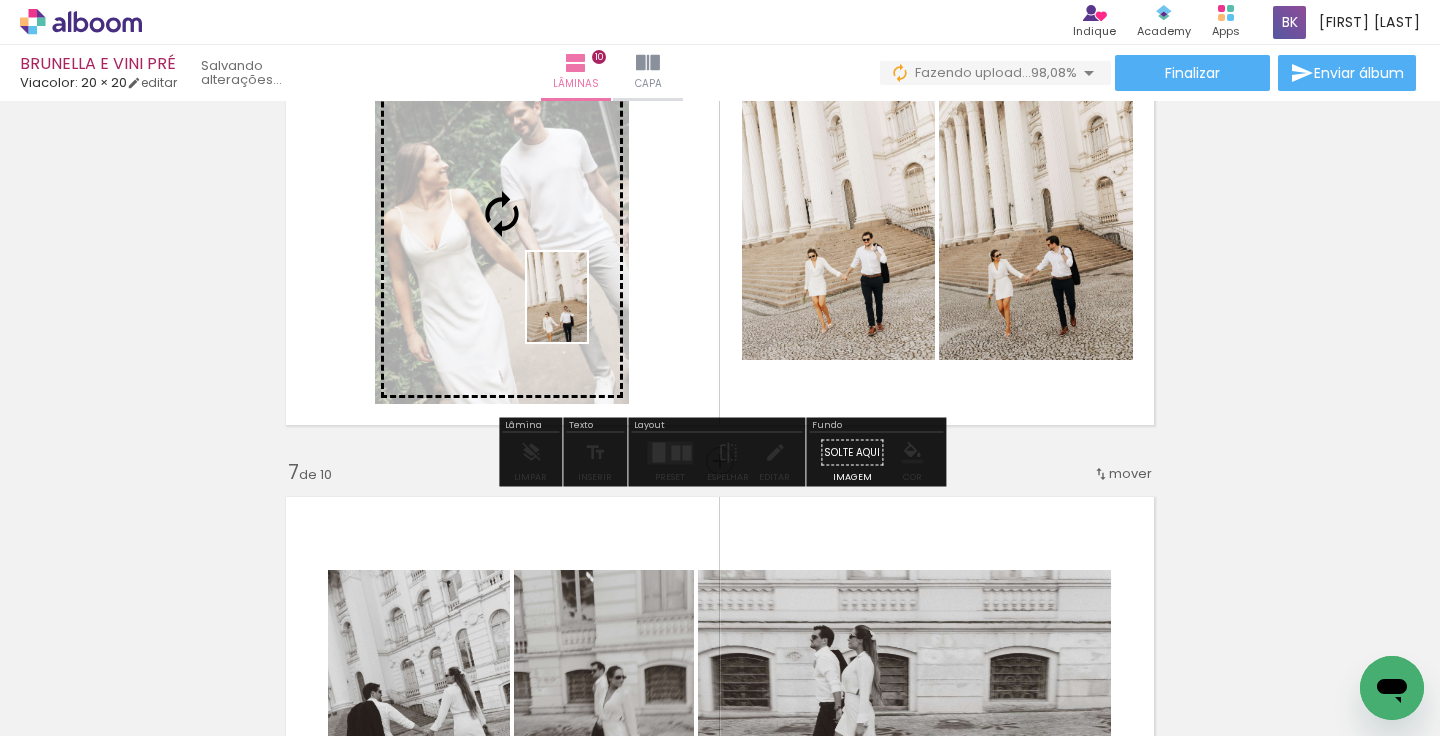 drag, startPoint x: 1425, startPoint y: 661, endPoint x: 587, endPoint y: 312, distance: 907.7692 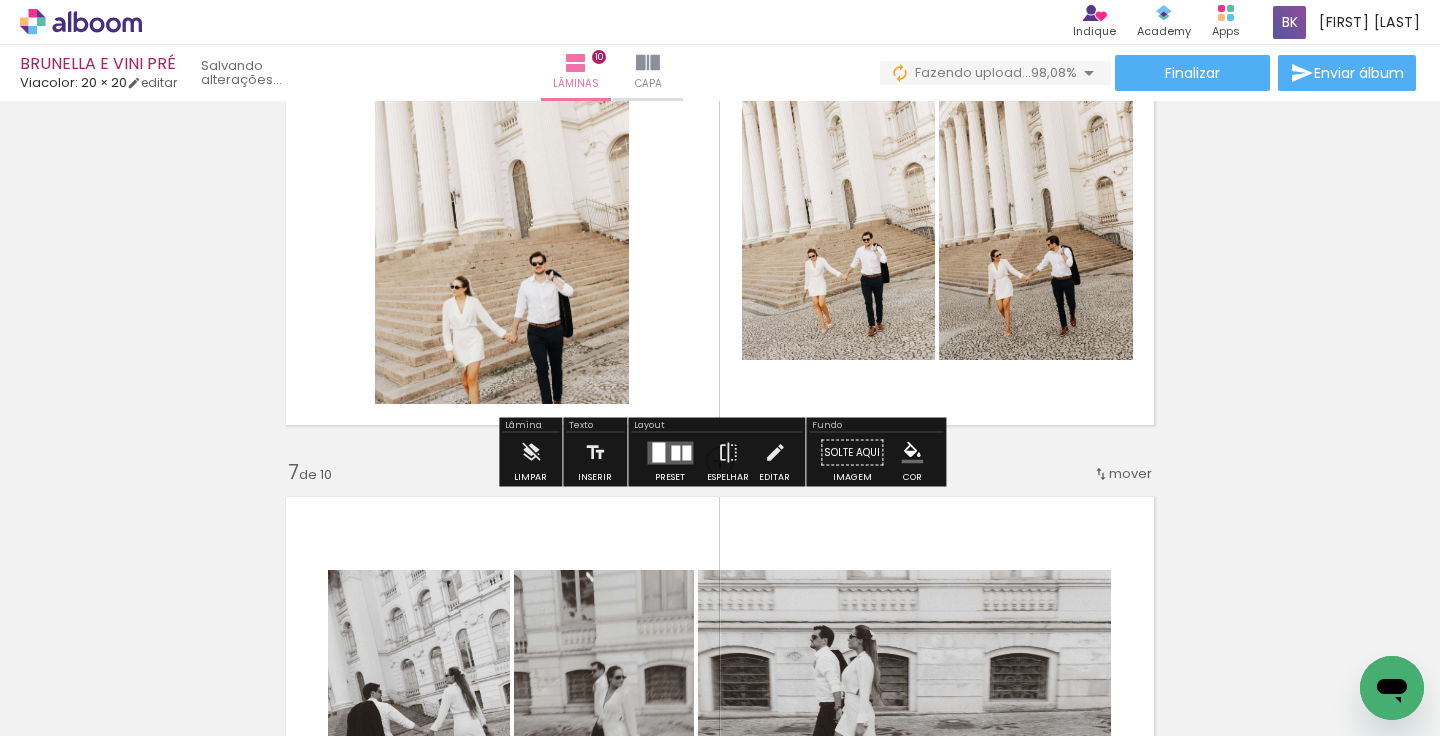 click 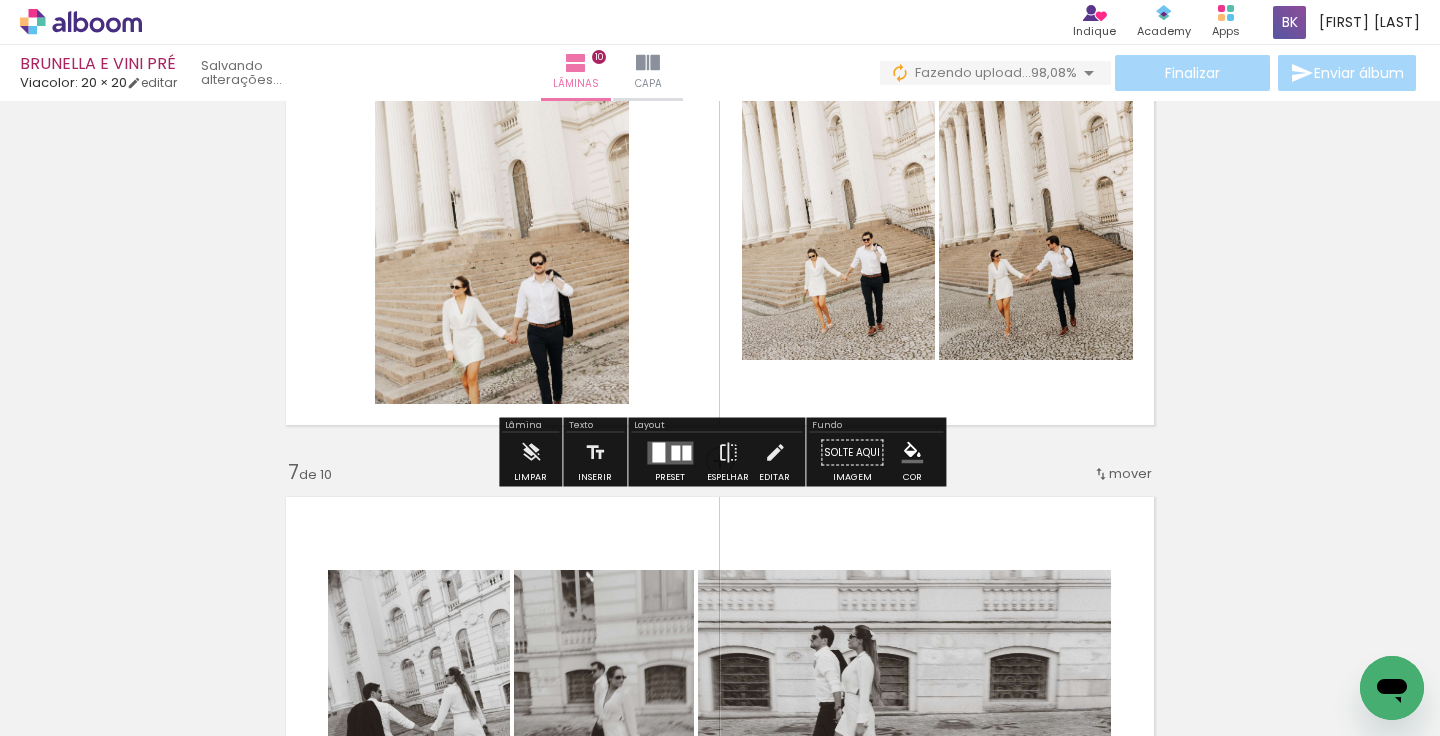 click on "Adicionar
Fotos" at bounding box center [71, 725] 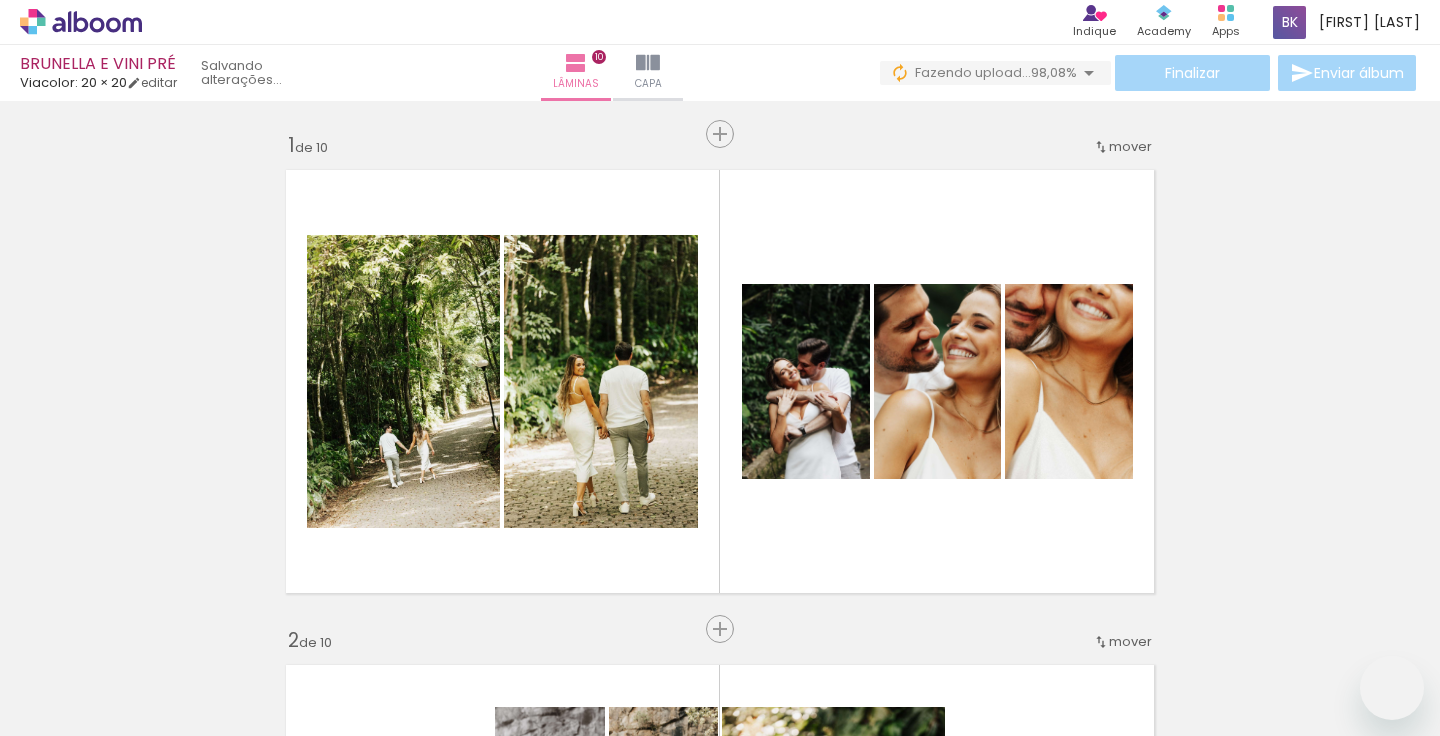 scroll, scrollTop: 0, scrollLeft: 0, axis: both 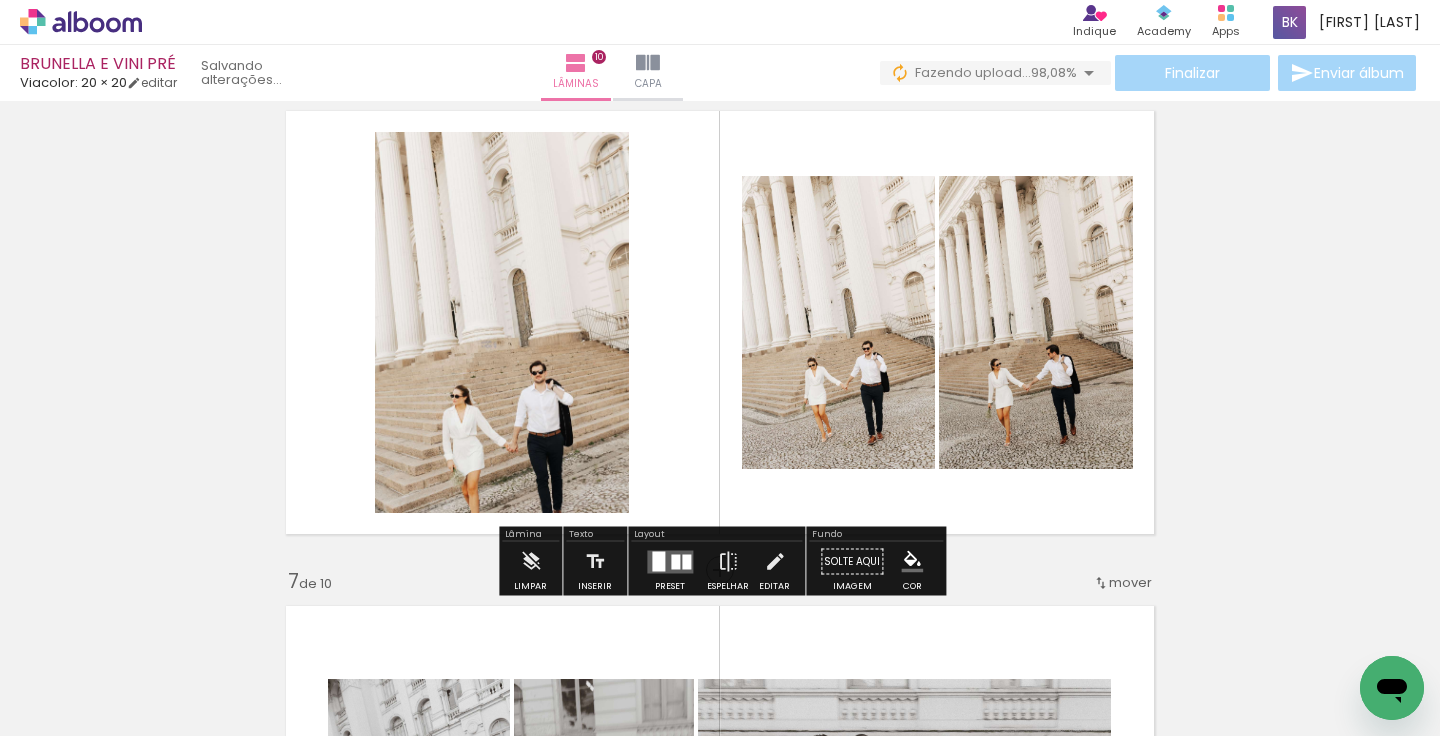 click on "Adicionar
Fotos" at bounding box center [71, 725] 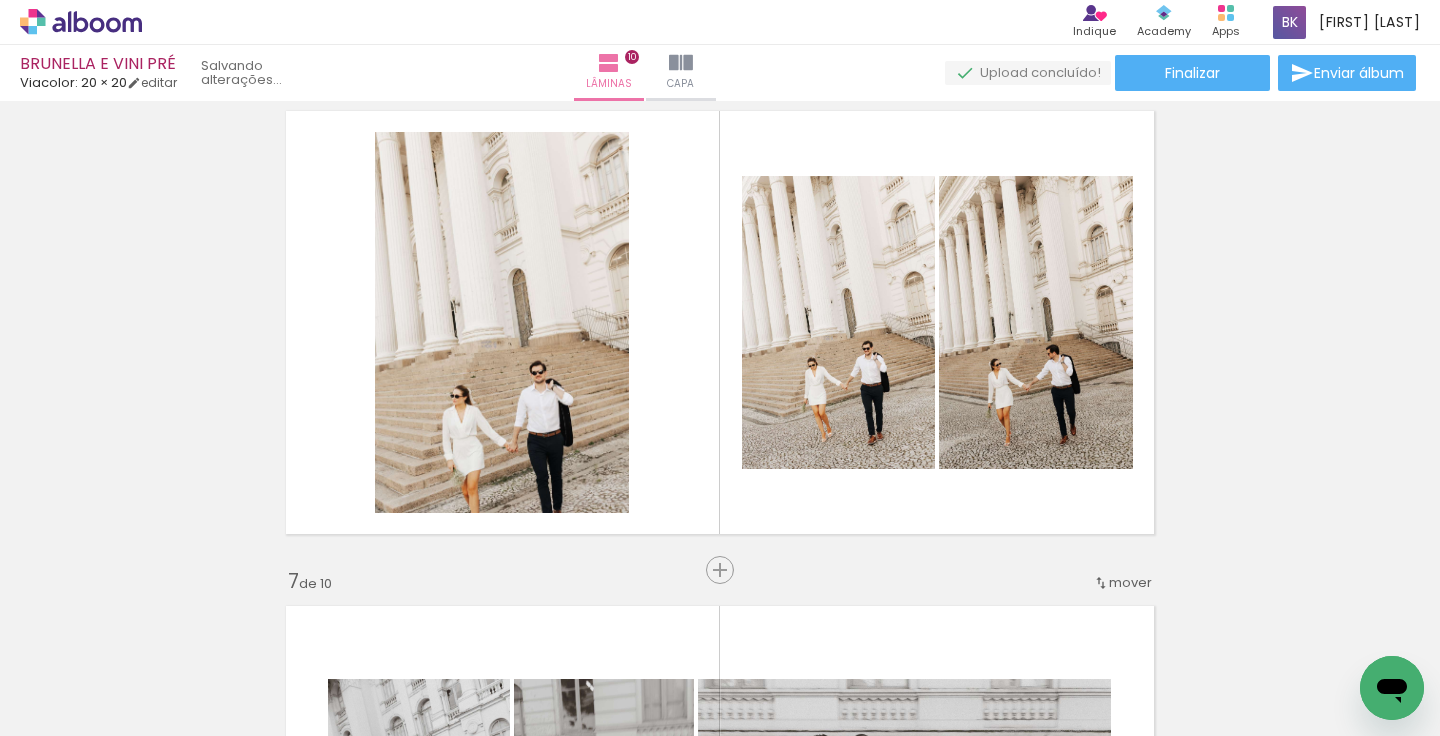 scroll, scrollTop: 0, scrollLeft: 186, axis: horizontal 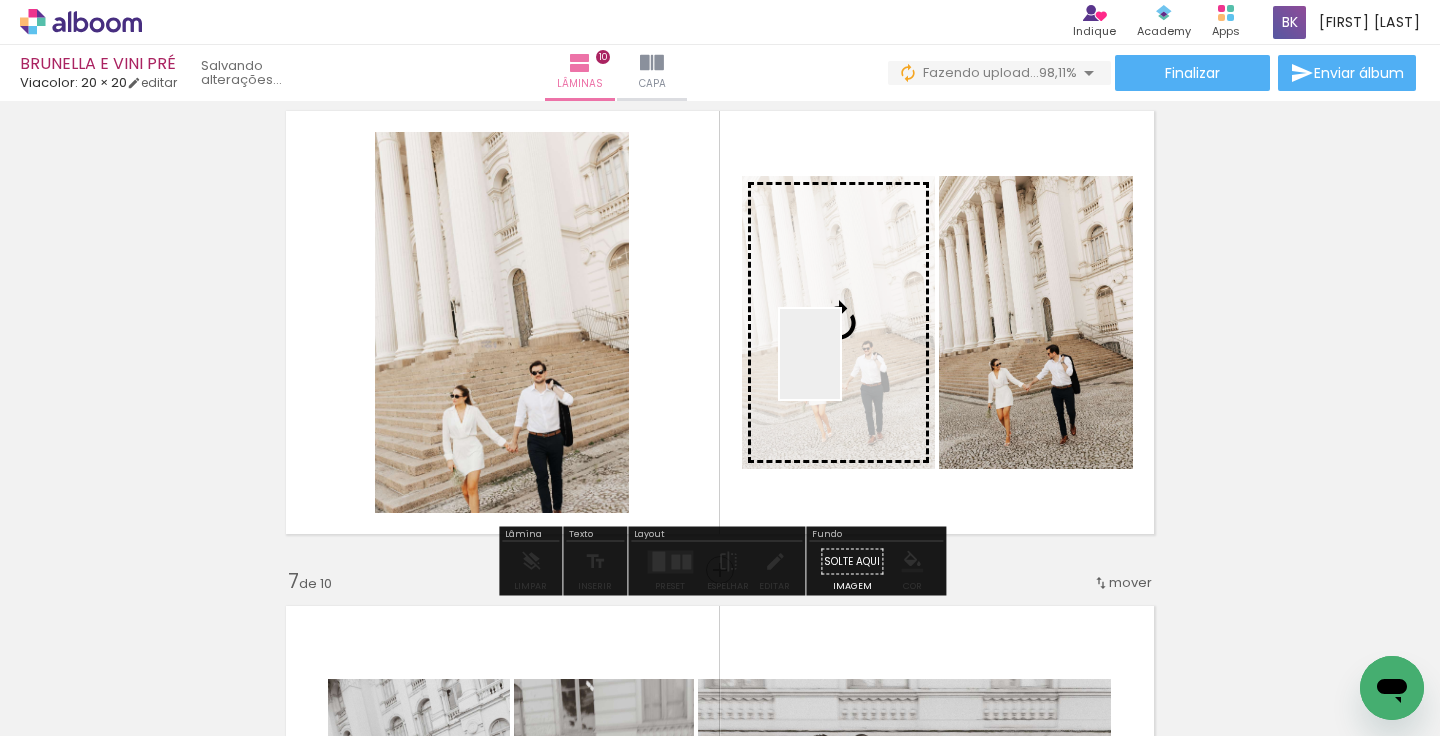 drag, startPoint x: 1362, startPoint y: 659, endPoint x: 840, endPoint y: 369, distance: 597.14655 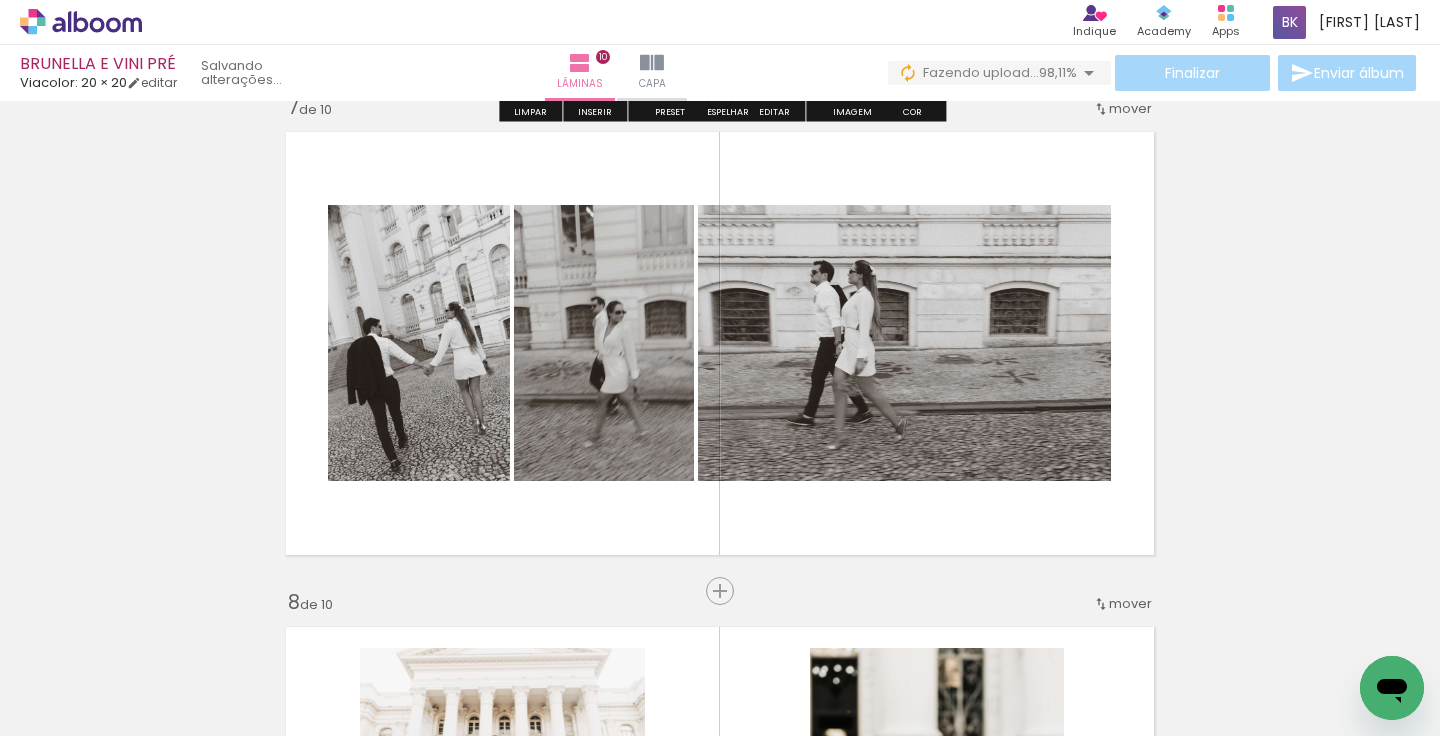 scroll, scrollTop: 3005, scrollLeft: 0, axis: vertical 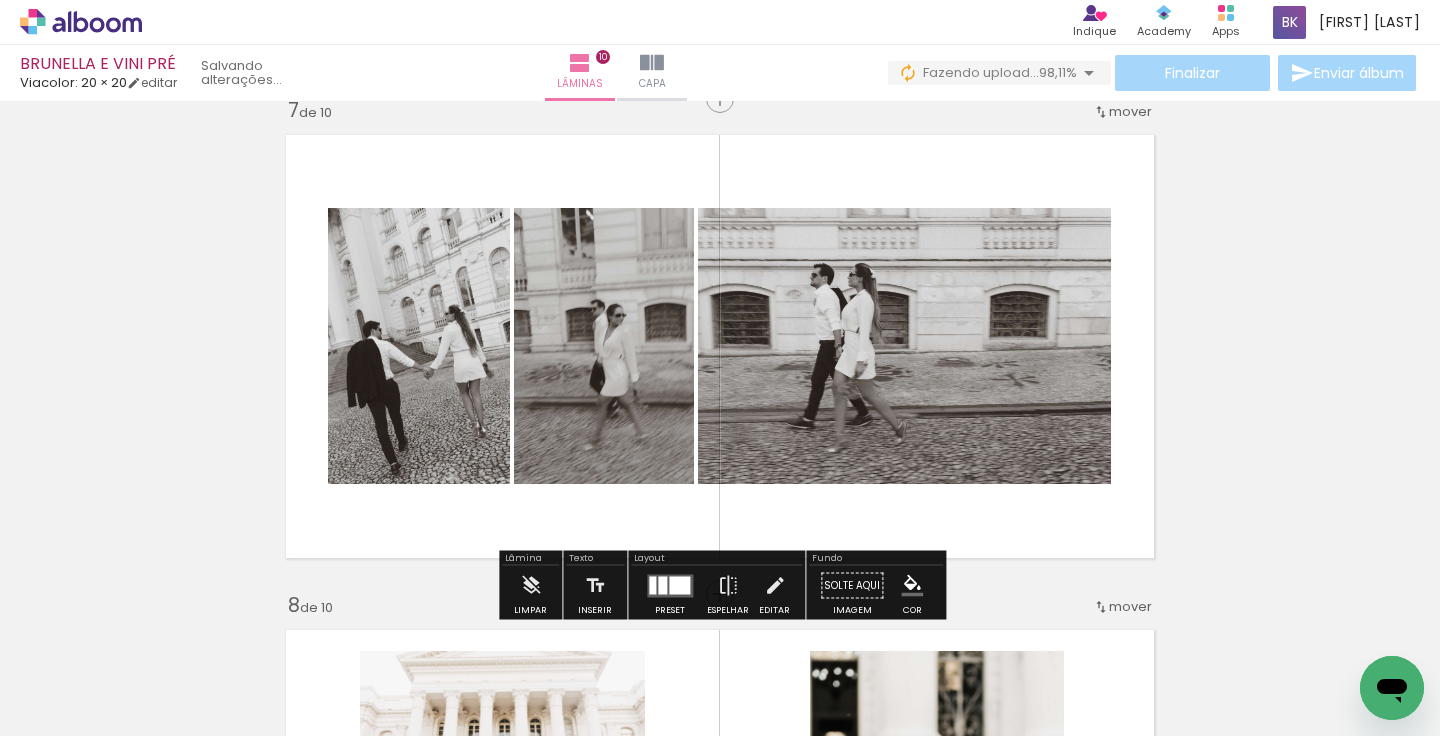 click on "Adicionar
Fotos" at bounding box center [71, 725] 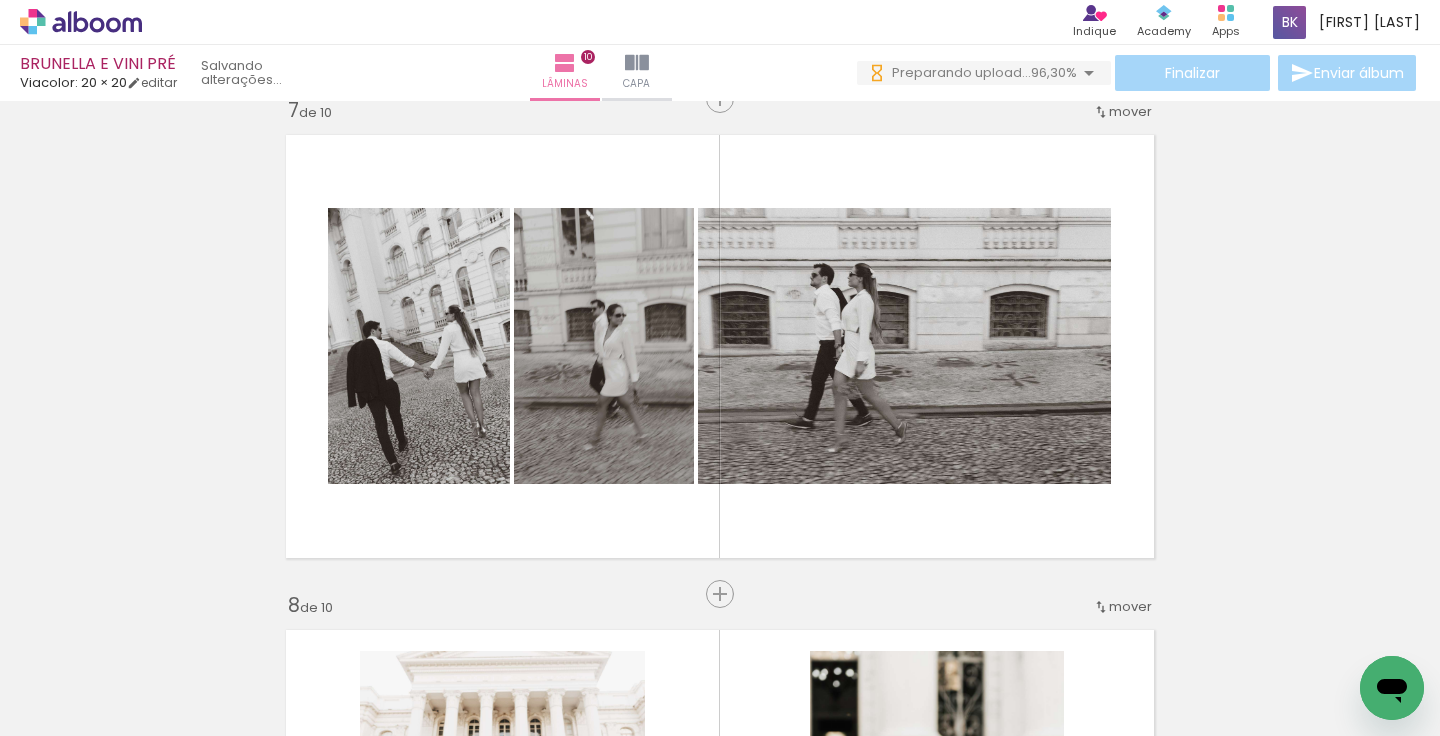 scroll, scrollTop: 0, scrollLeft: 298, axis: horizontal 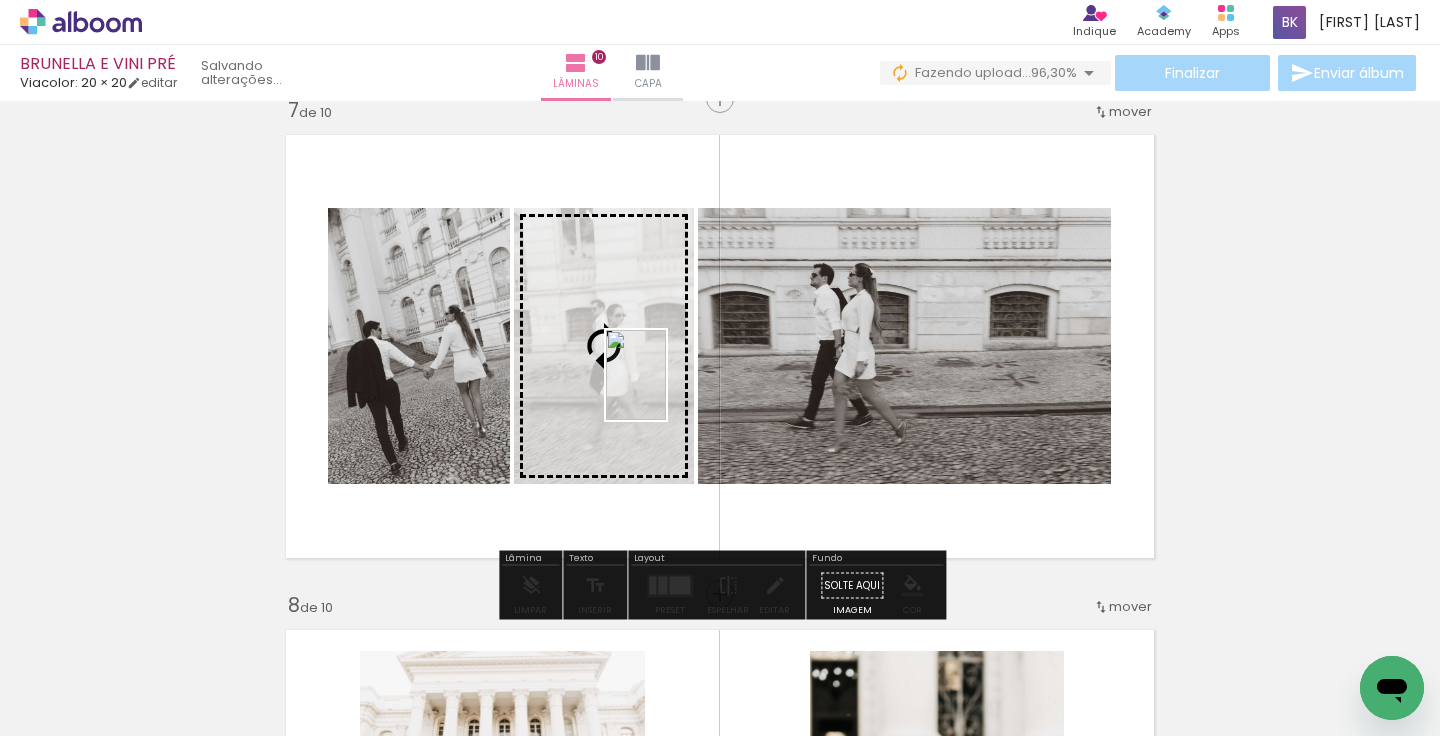 drag, startPoint x: 1343, startPoint y: 656, endPoint x: 666, endPoint y: 390, distance: 727.38226 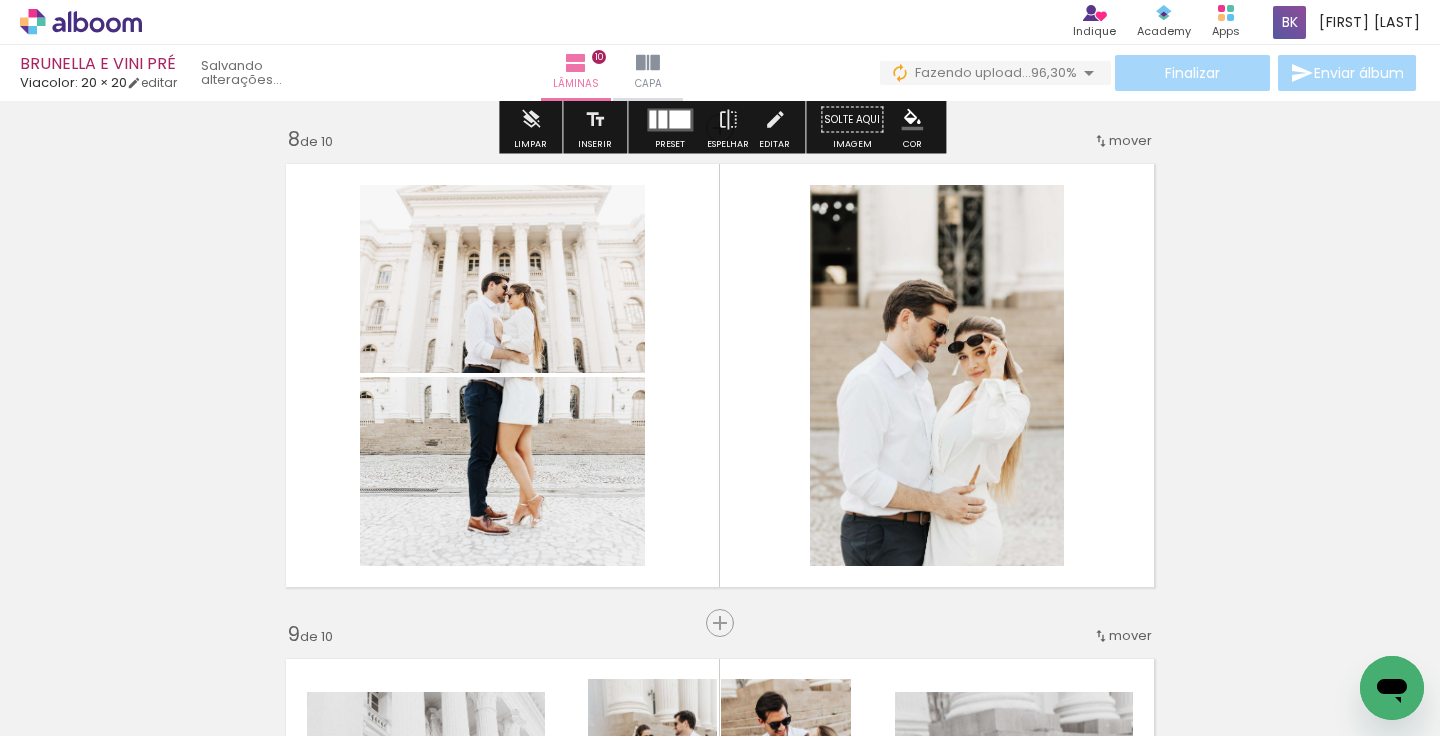 scroll, scrollTop: 3468, scrollLeft: 0, axis: vertical 